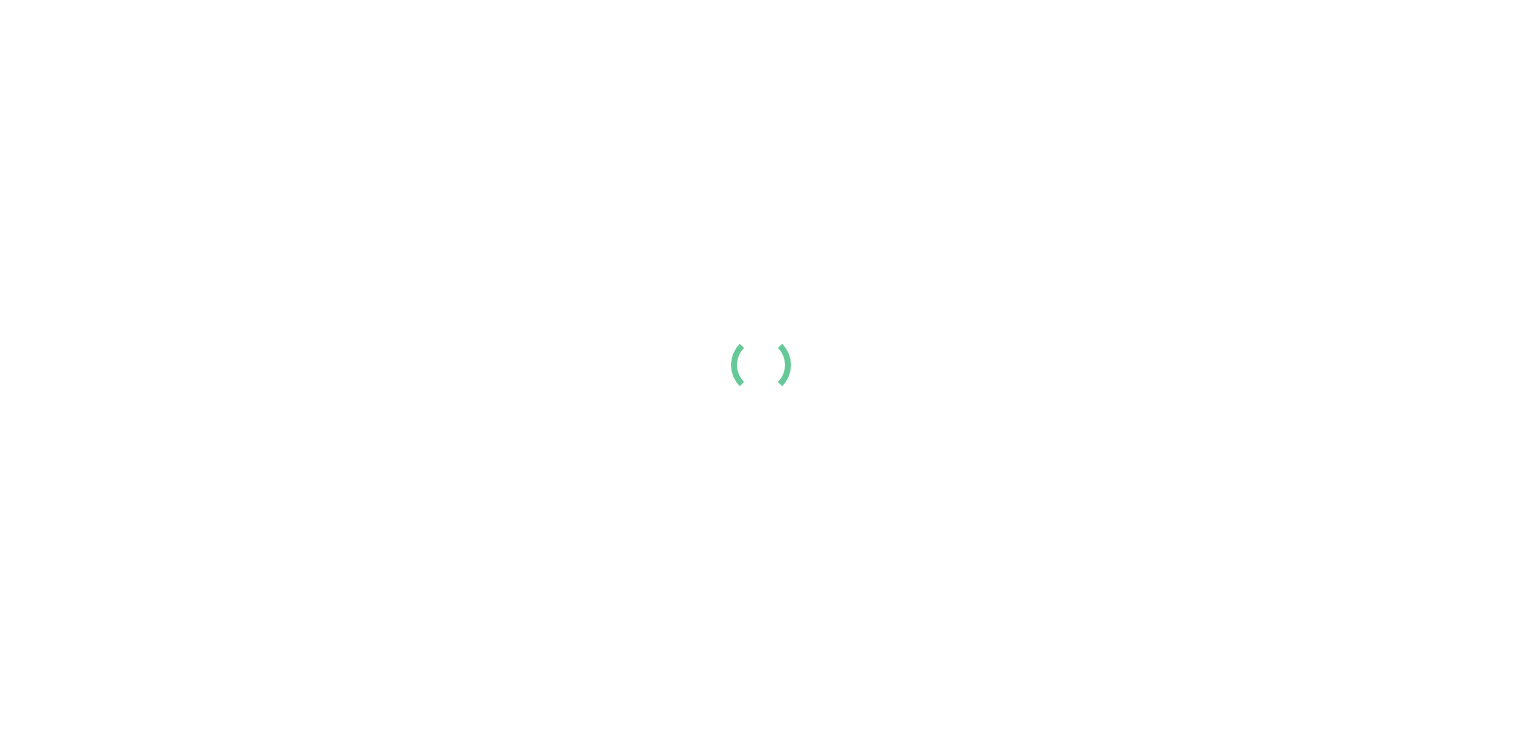 scroll, scrollTop: 0, scrollLeft: 0, axis: both 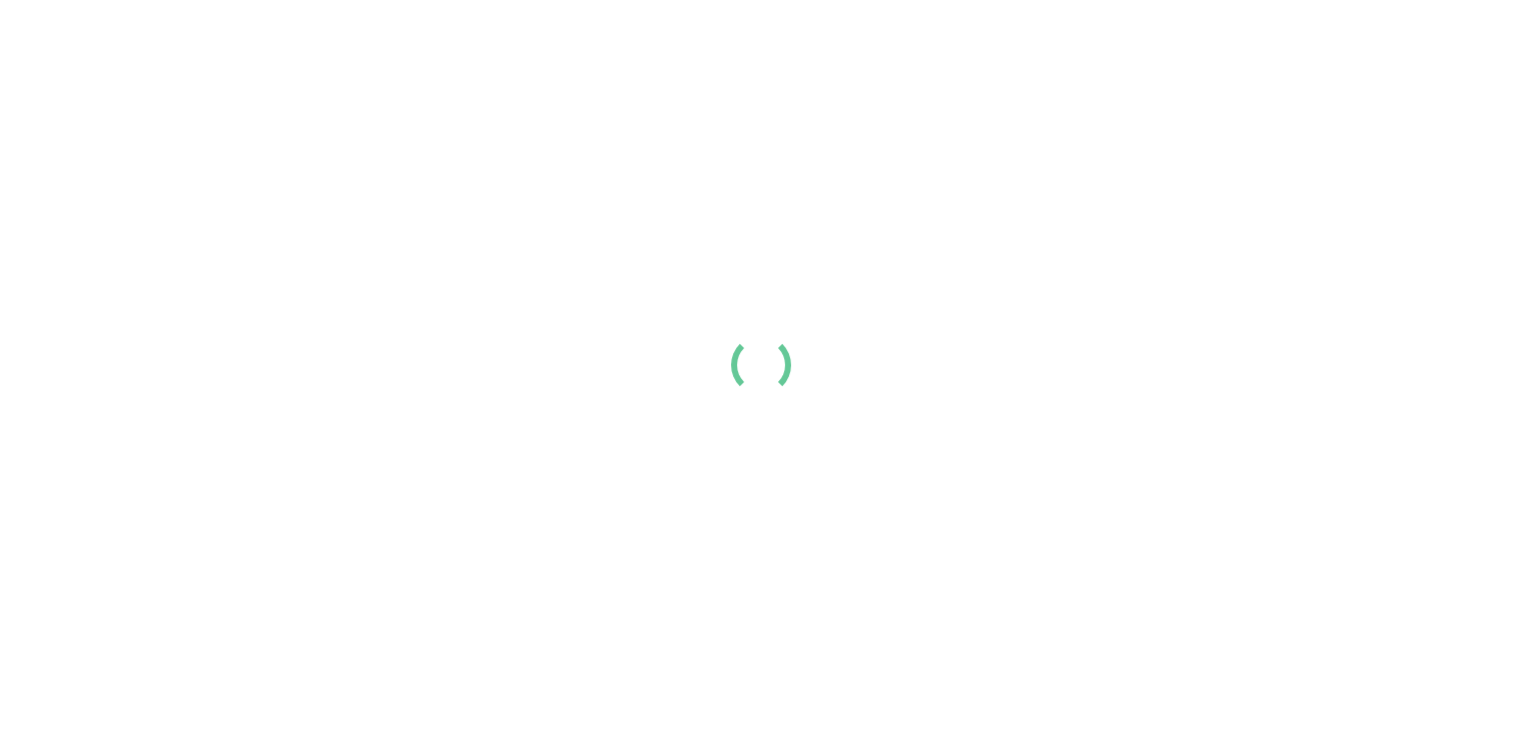 drag, startPoint x: 0, startPoint y: 0, endPoint x: 267, endPoint y: 315, distance: 412.9334 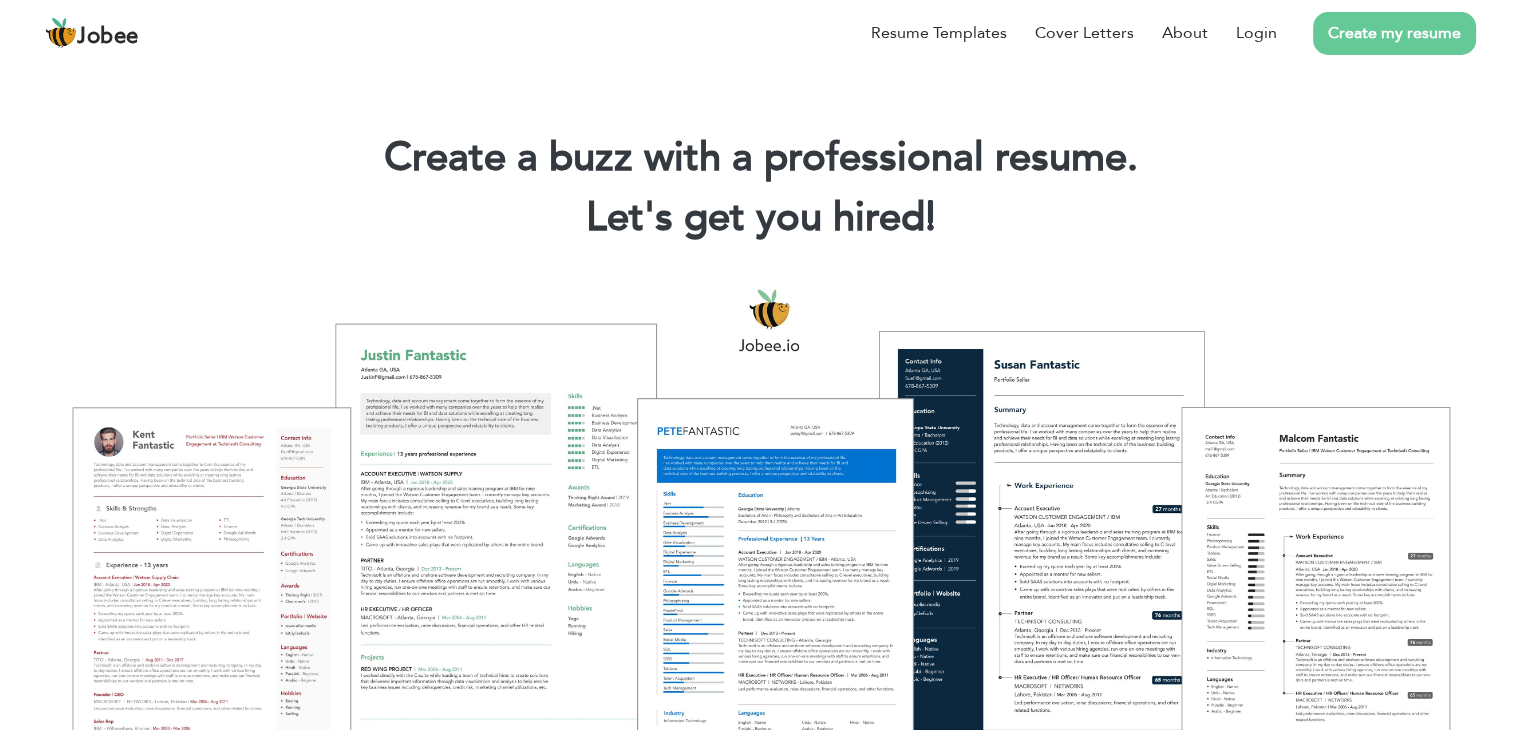 click at bounding box center [760, 523] 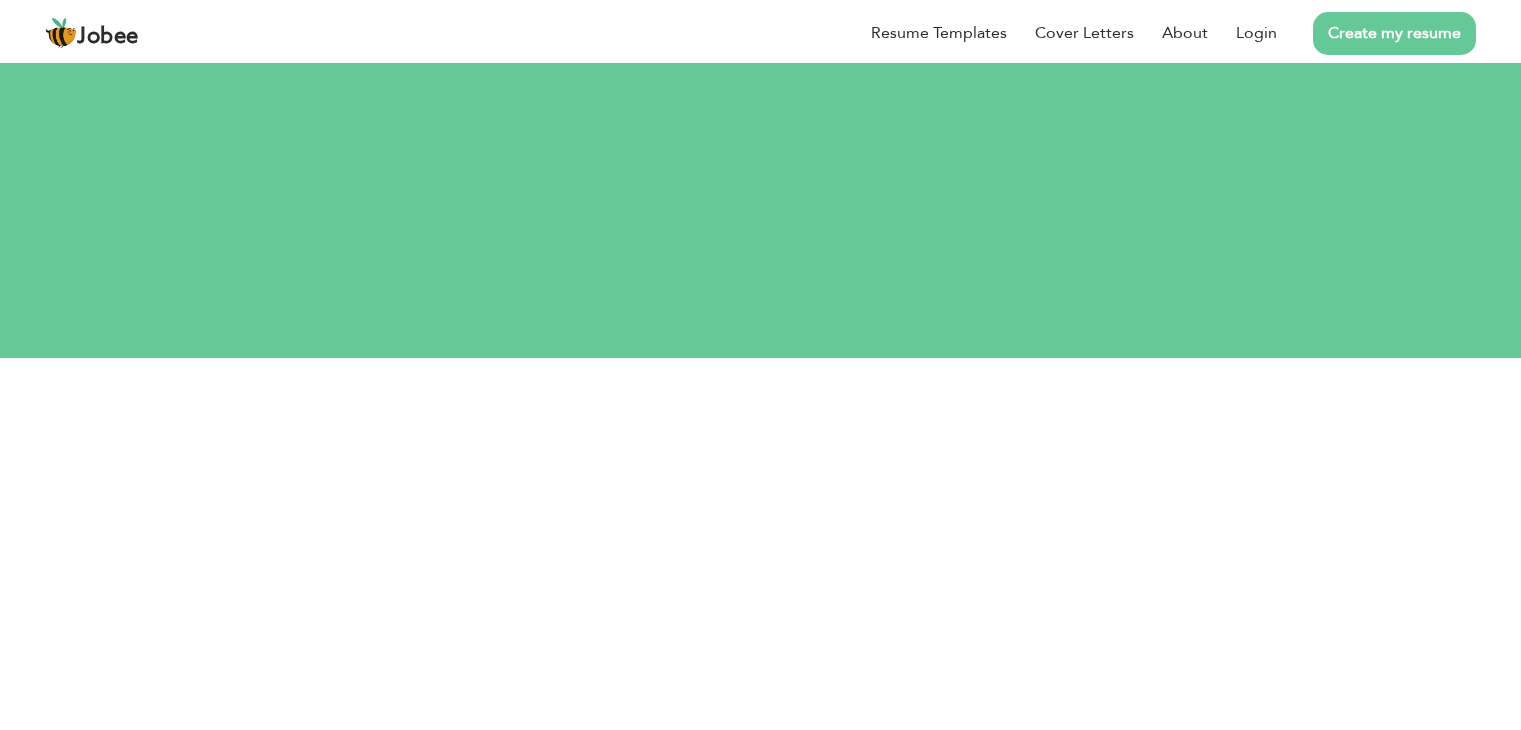 scroll, scrollTop: 0, scrollLeft: 0, axis: both 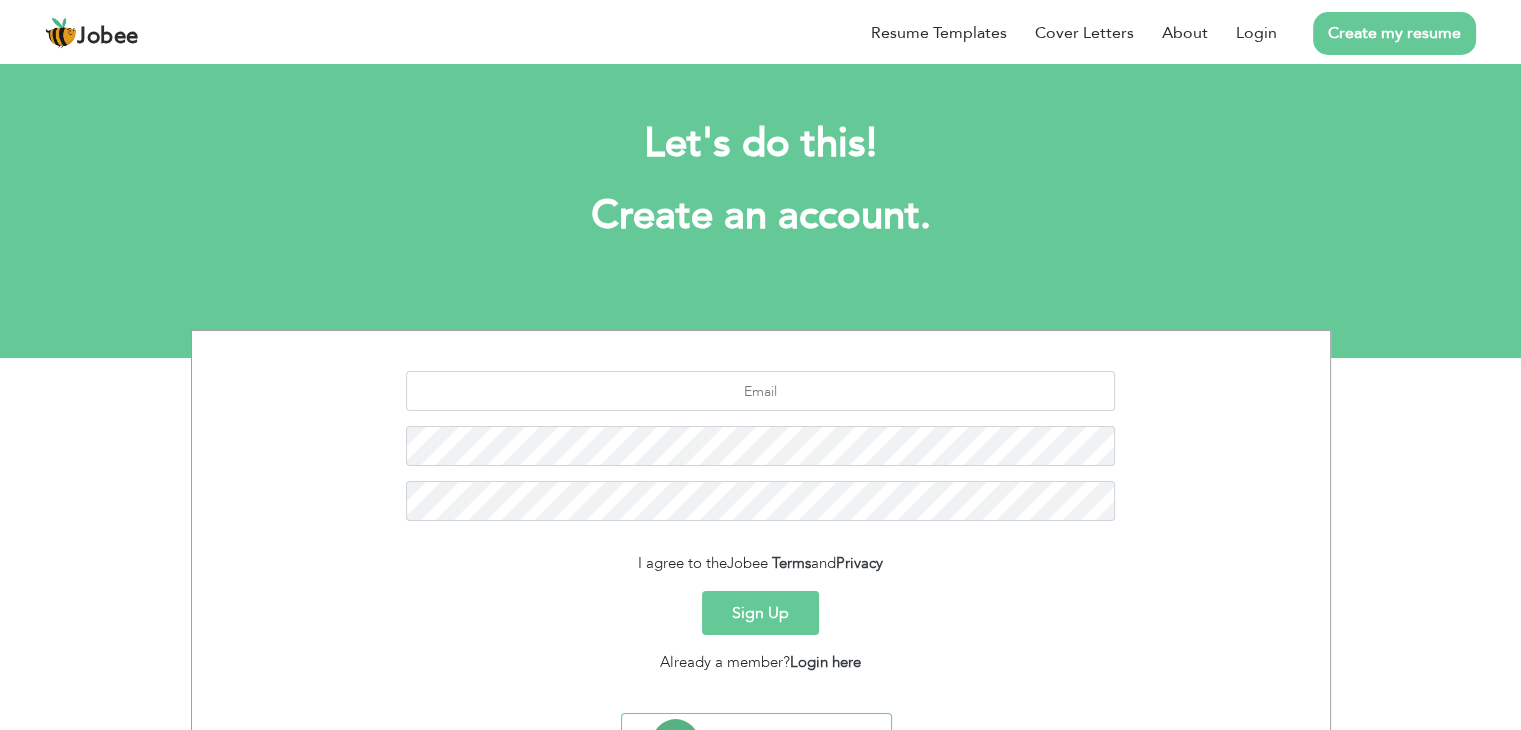 click on "Create my resume" at bounding box center (1394, 33) 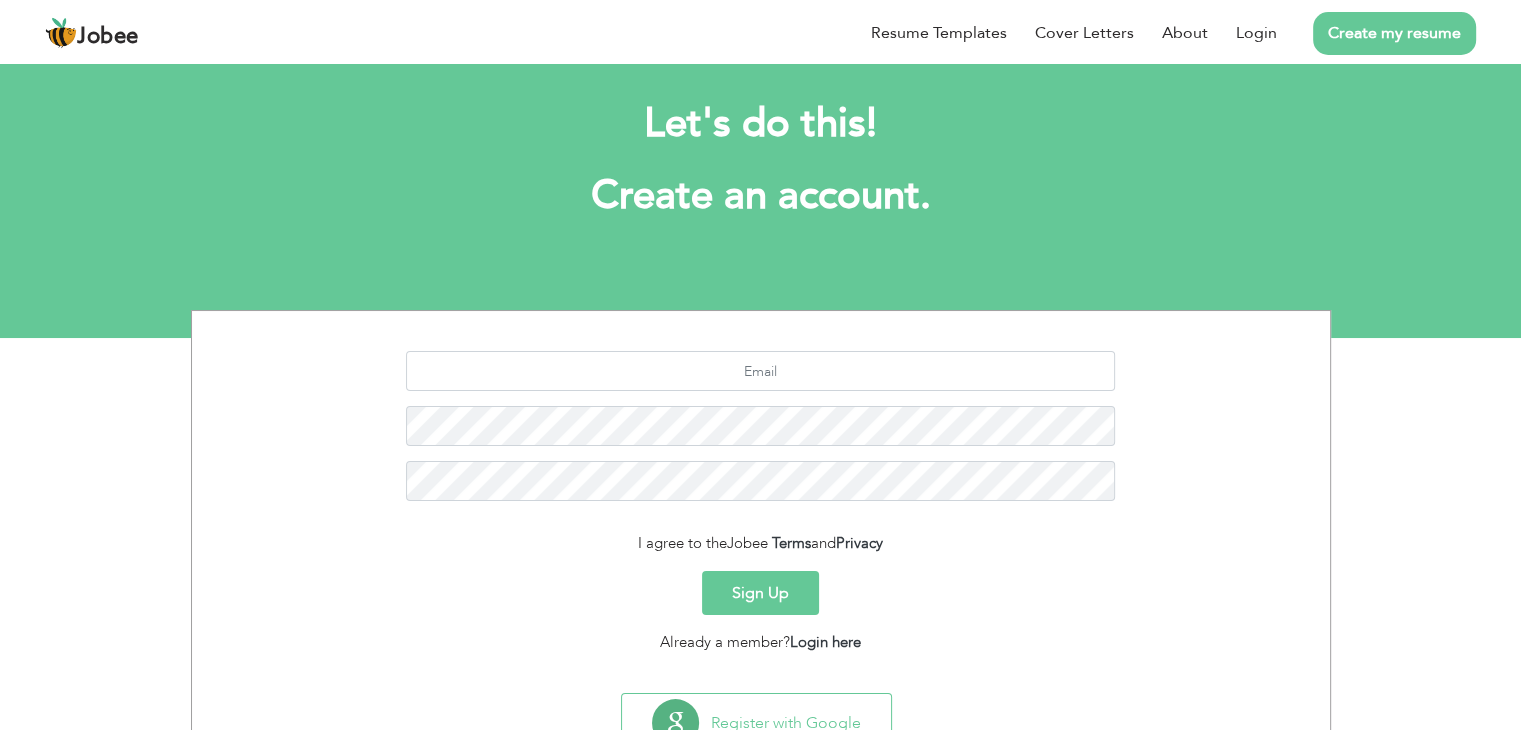 scroll, scrollTop: 0, scrollLeft: 0, axis: both 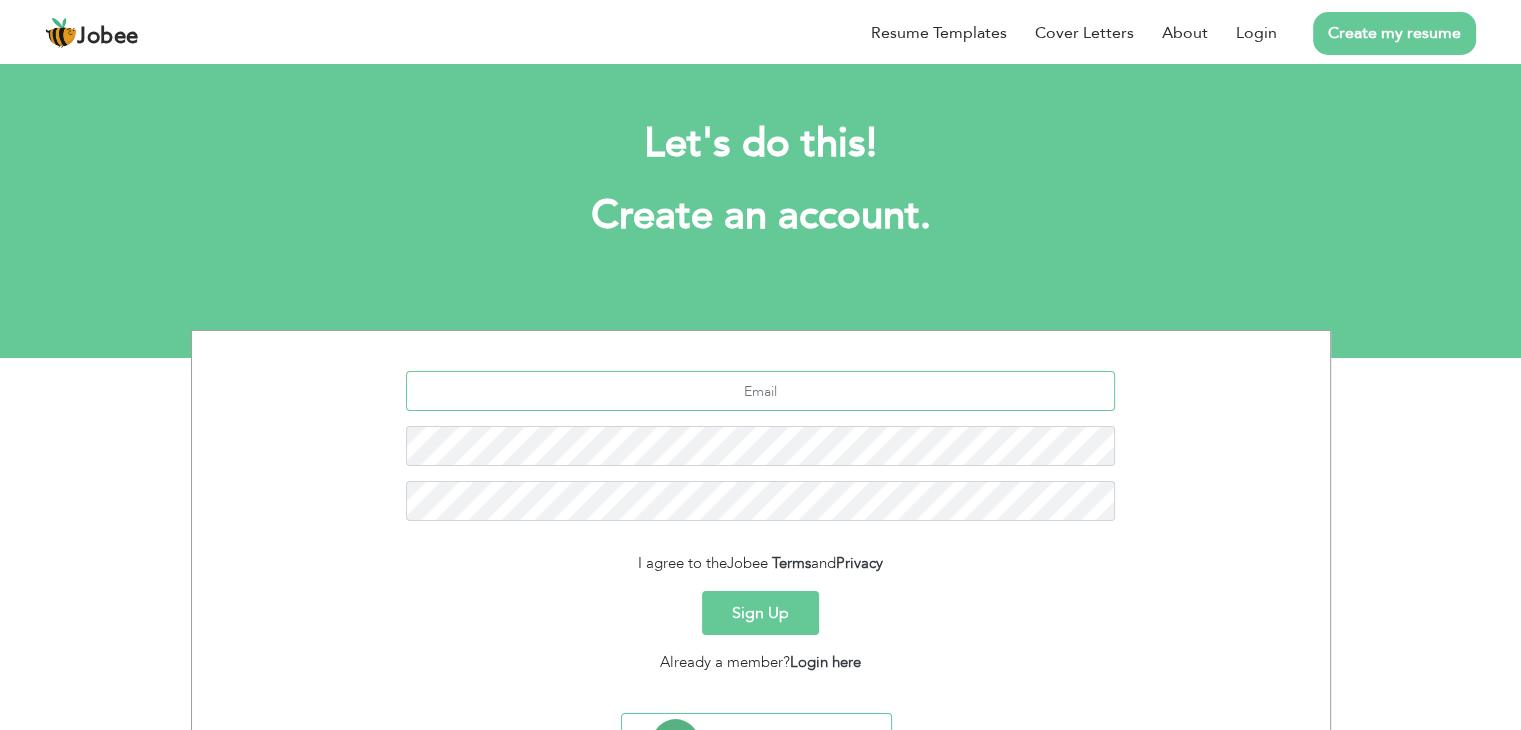 click at bounding box center (760, 391) 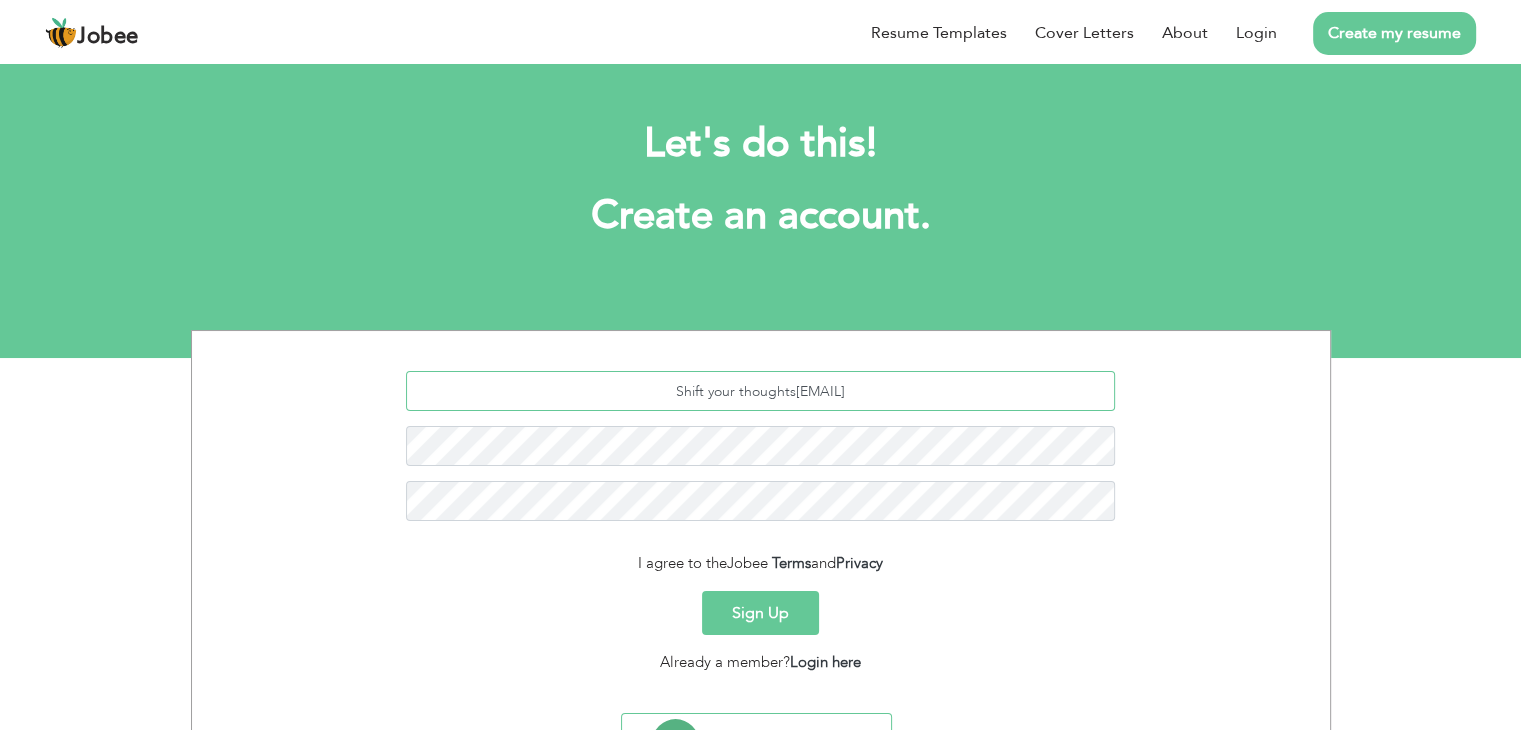 type on "Shift your thoughtsofficial@gmail.com" 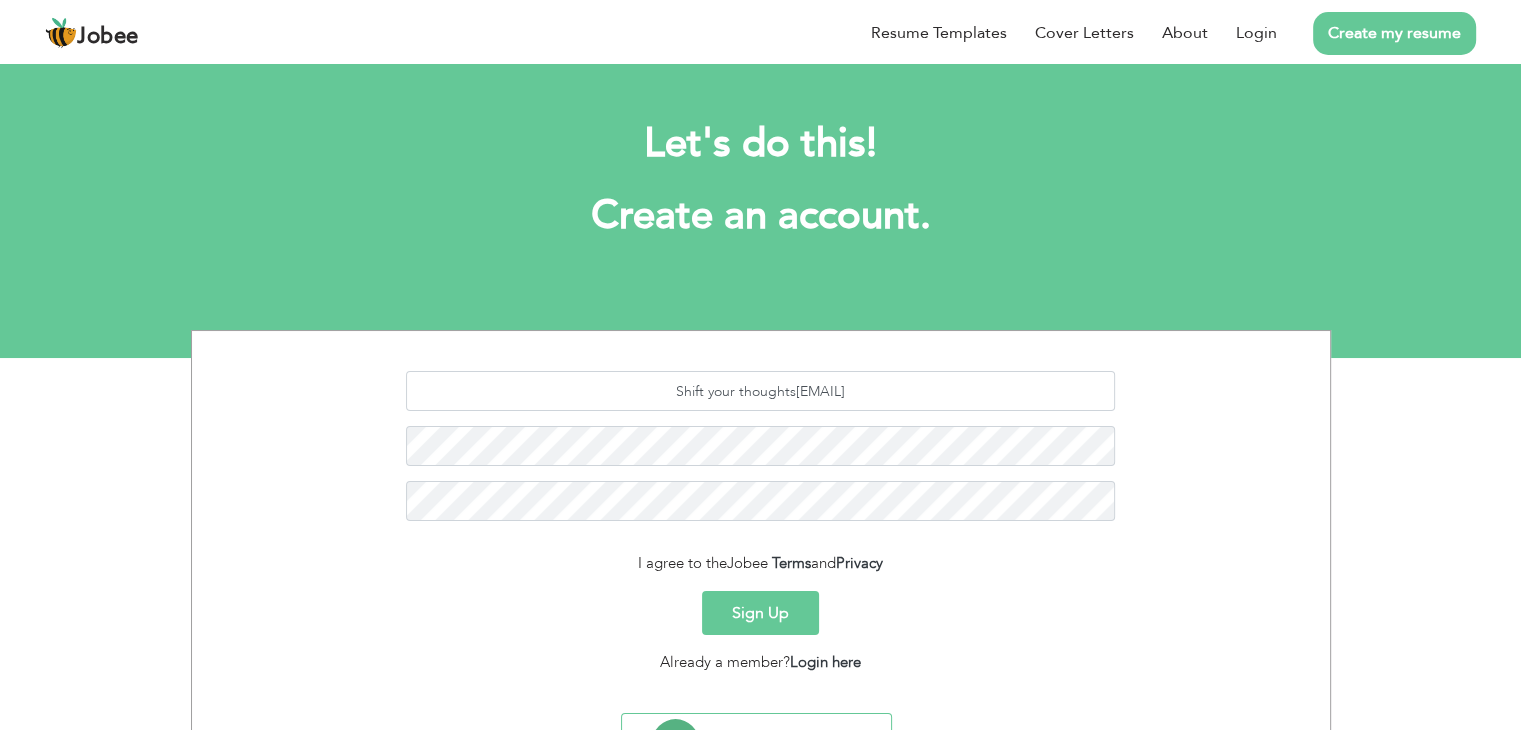 click on "Sign Up" at bounding box center (760, 613) 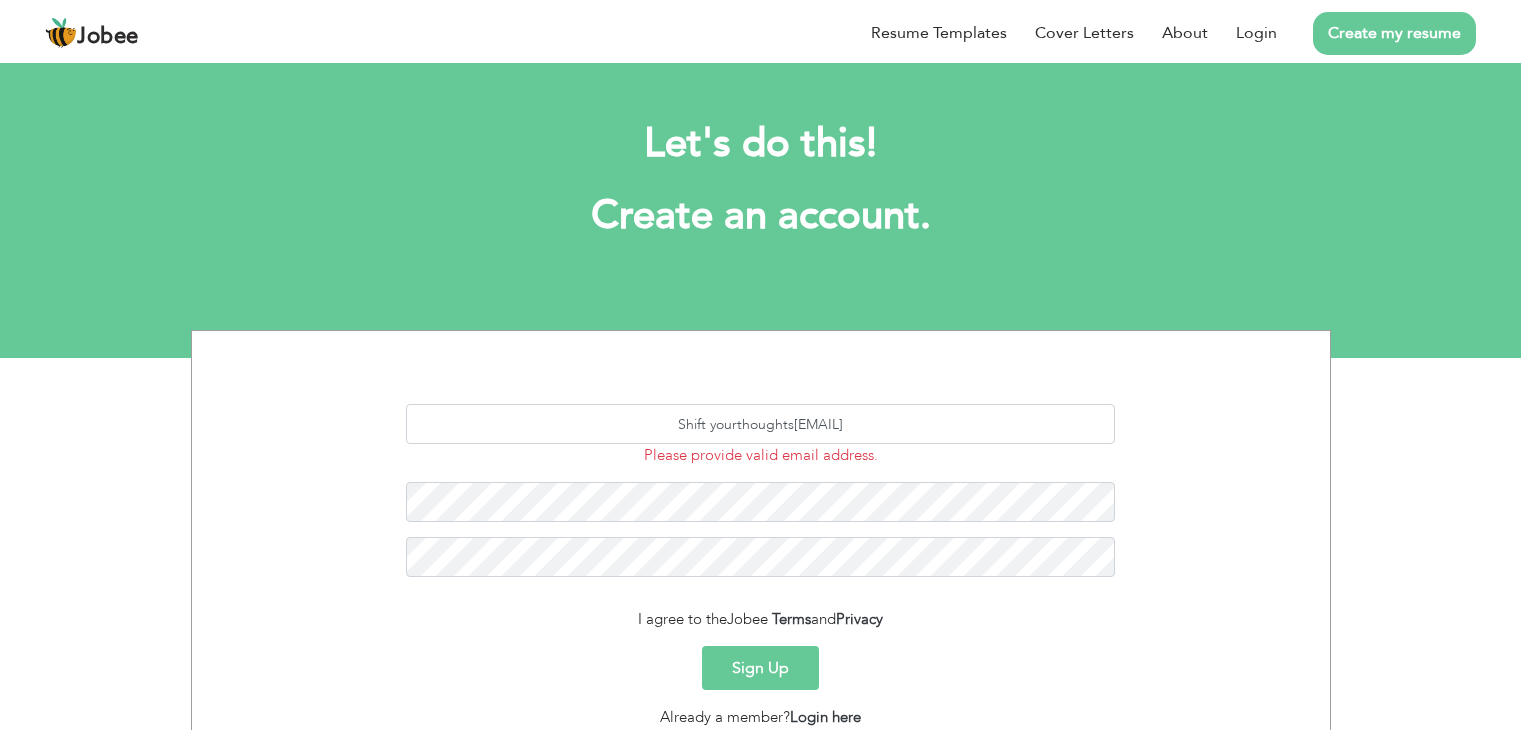 scroll, scrollTop: 0, scrollLeft: 0, axis: both 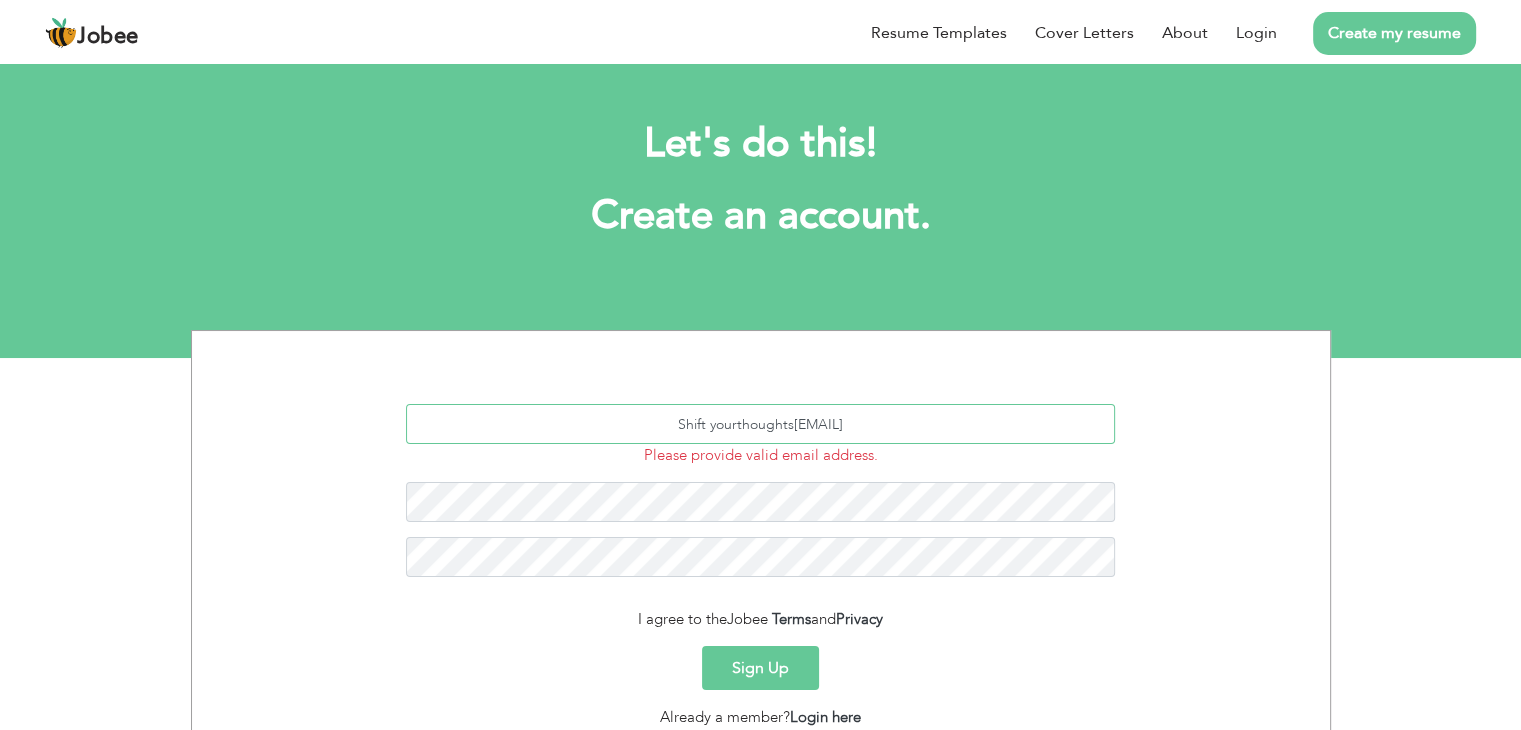 click on "Shift your thoughts[EMAIL]" at bounding box center [760, 424] 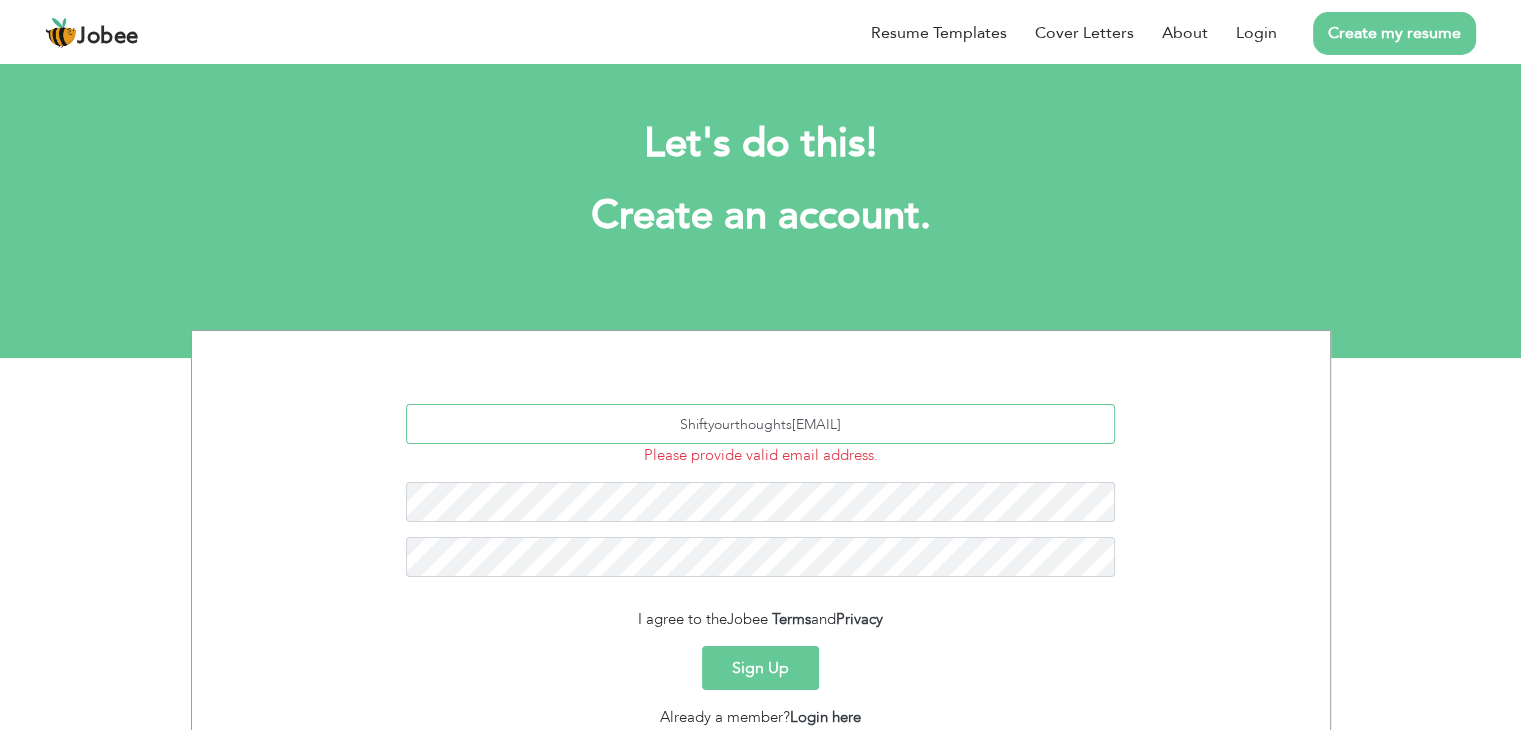 type on "Shiftyourthoughtsofficial@gmail.com" 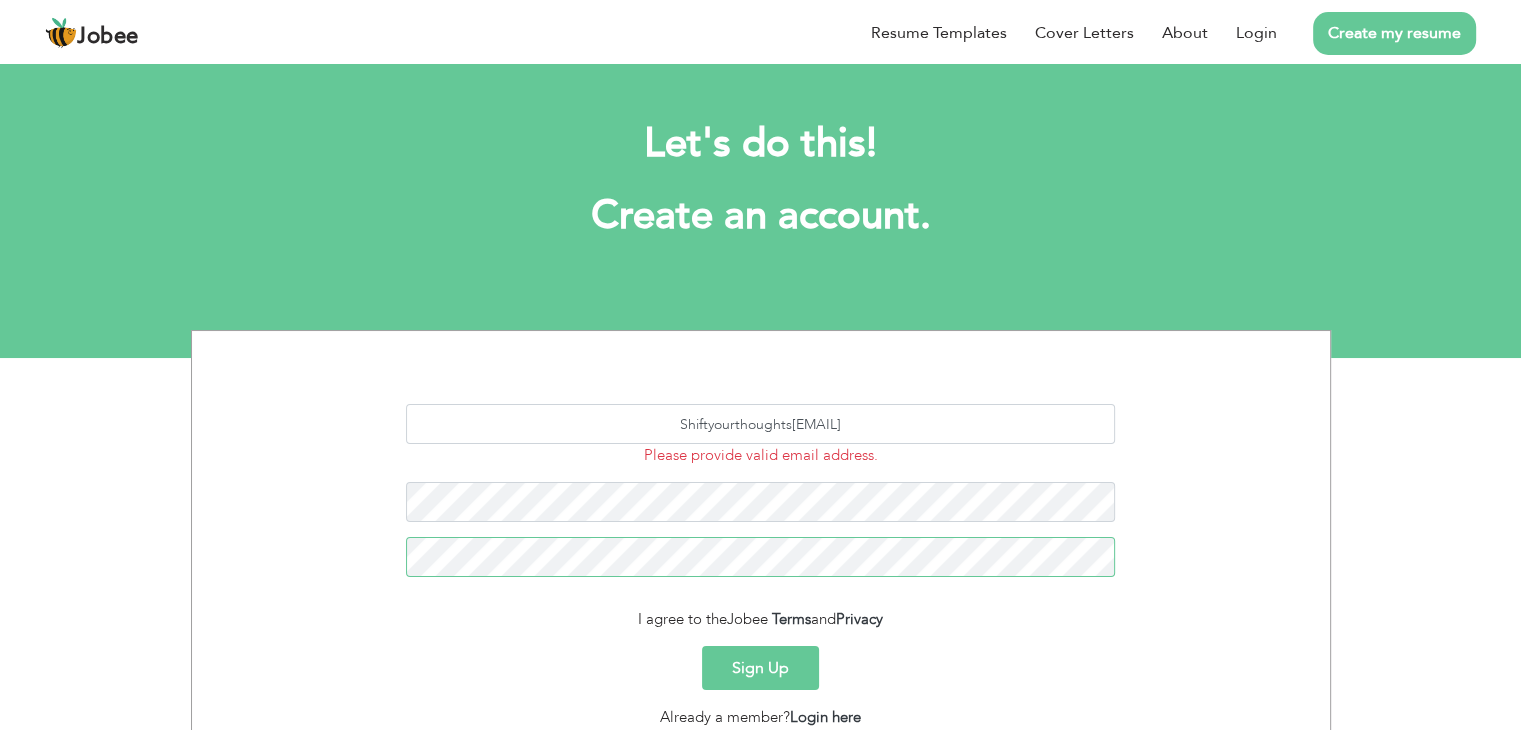 scroll, scrollTop: 0, scrollLeft: 0, axis: both 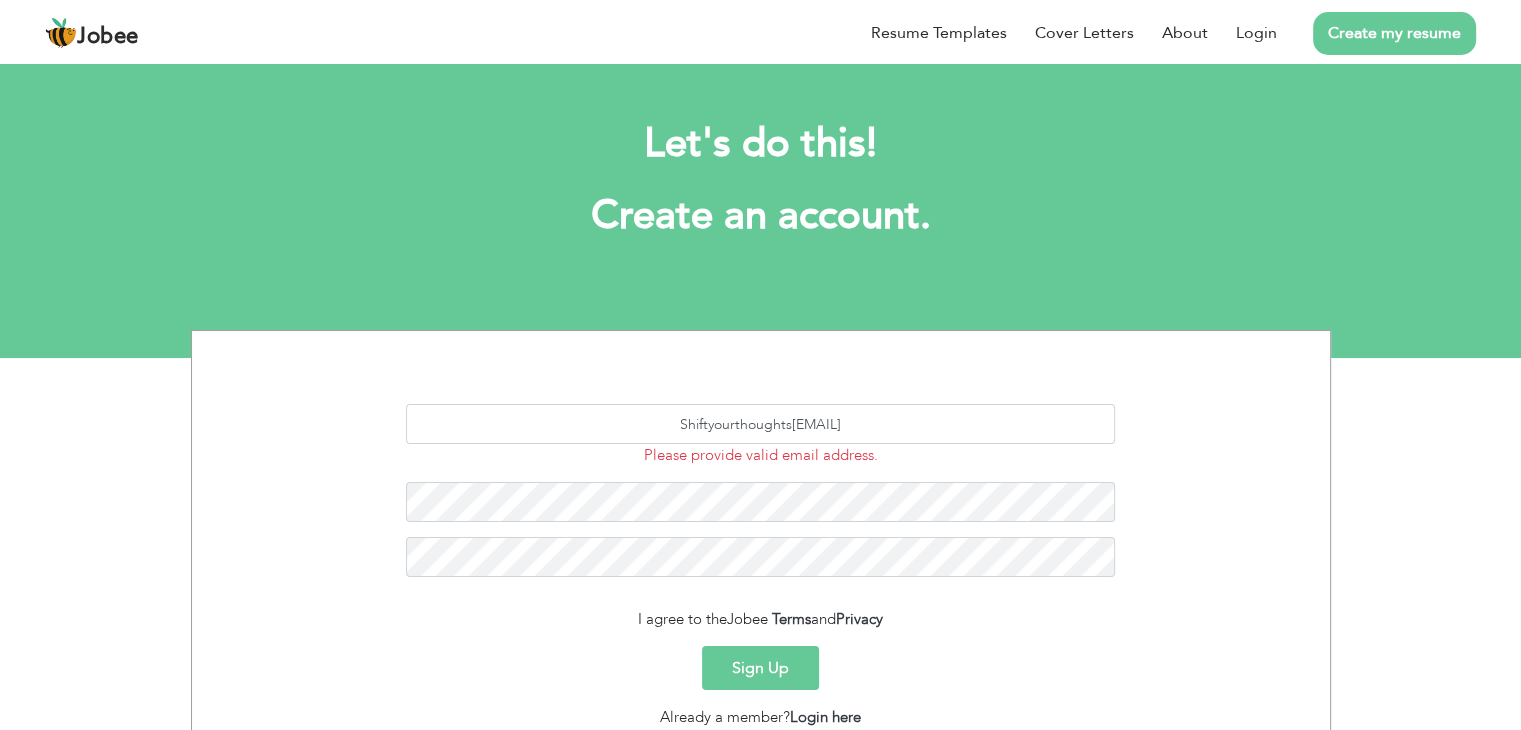 click on "Shiftyourthoughtsofficial@gmail.com
Please provide valid email address." at bounding box center [761, 498] 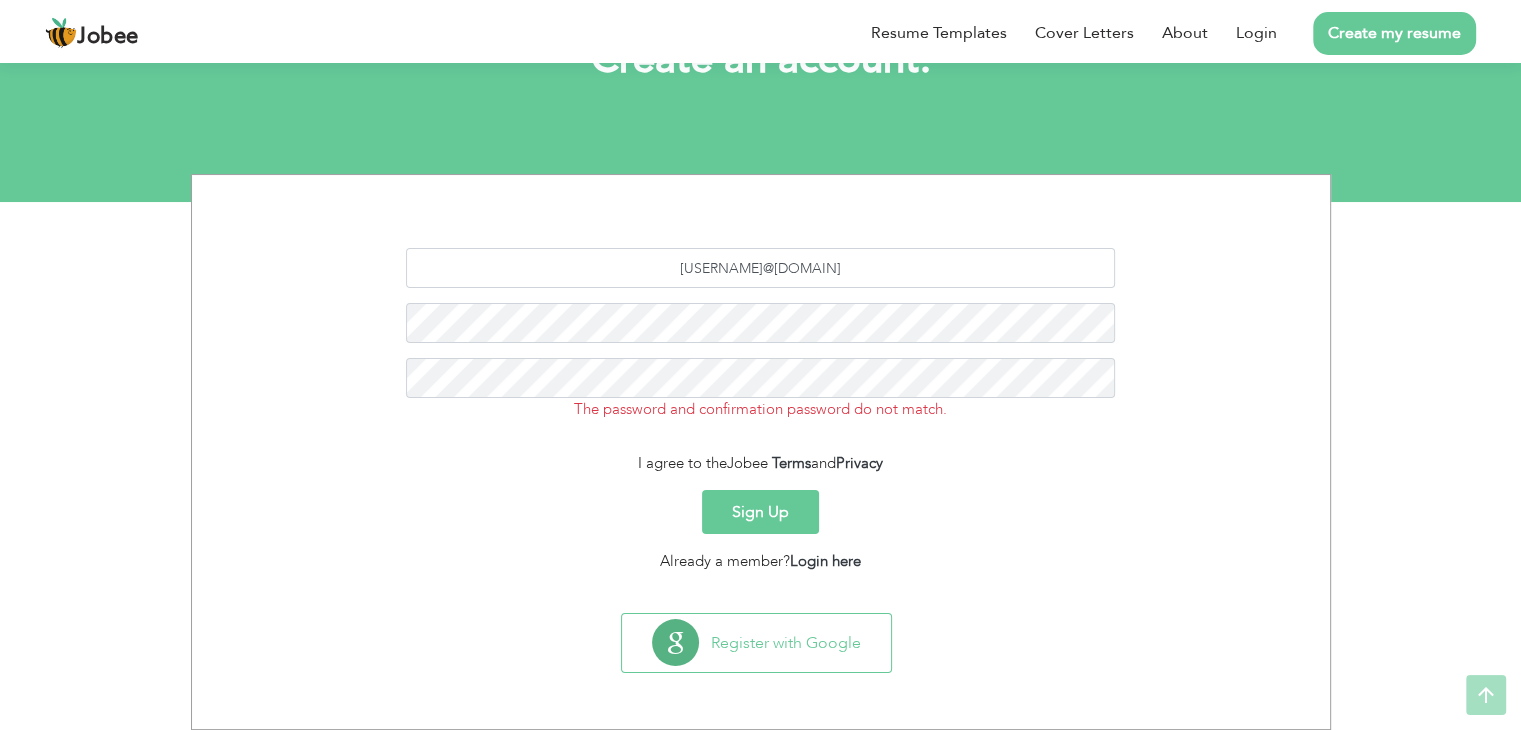 scroll, scrollTop: 0, scrollLeft: 0, axis: both 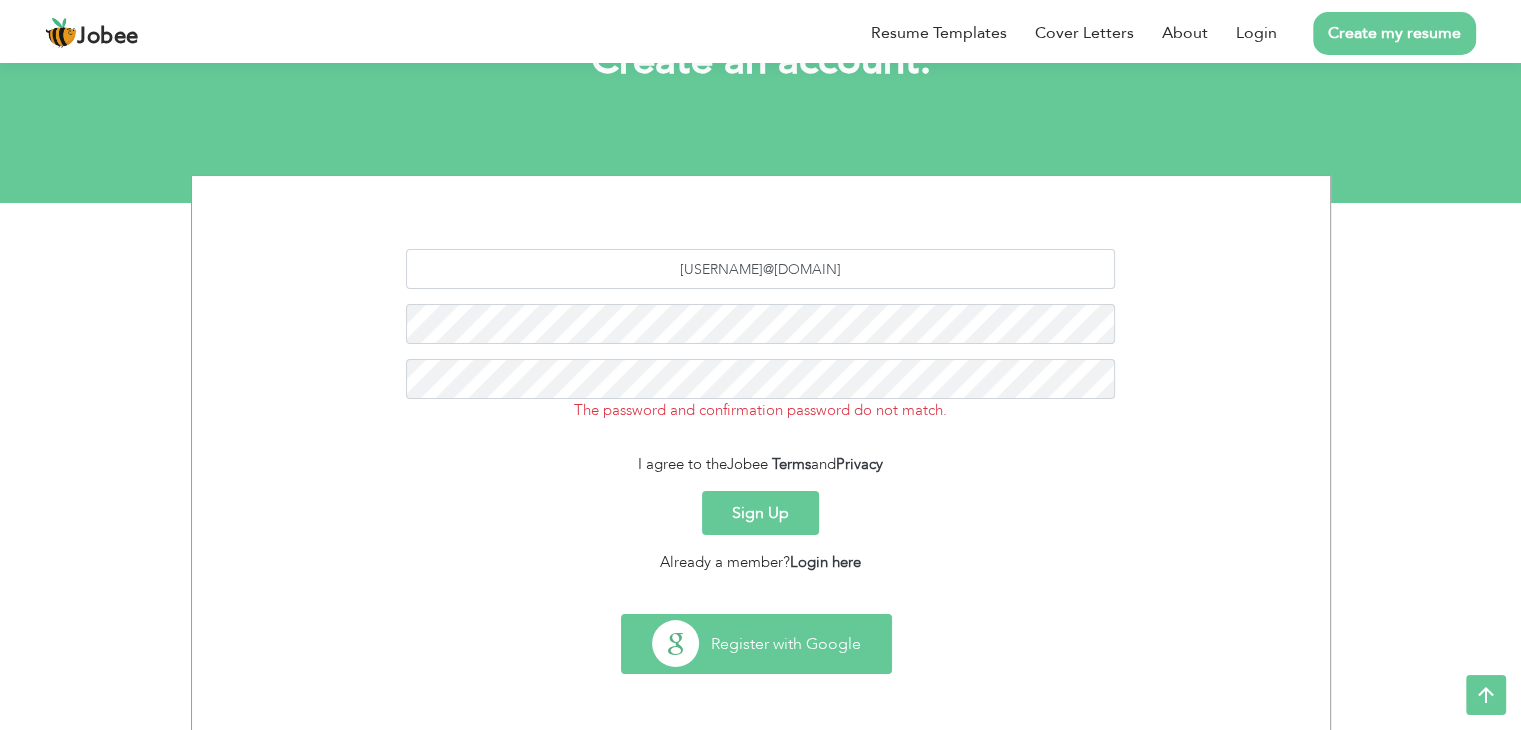 click on "Register with Google" at bounding box center (756, 644) 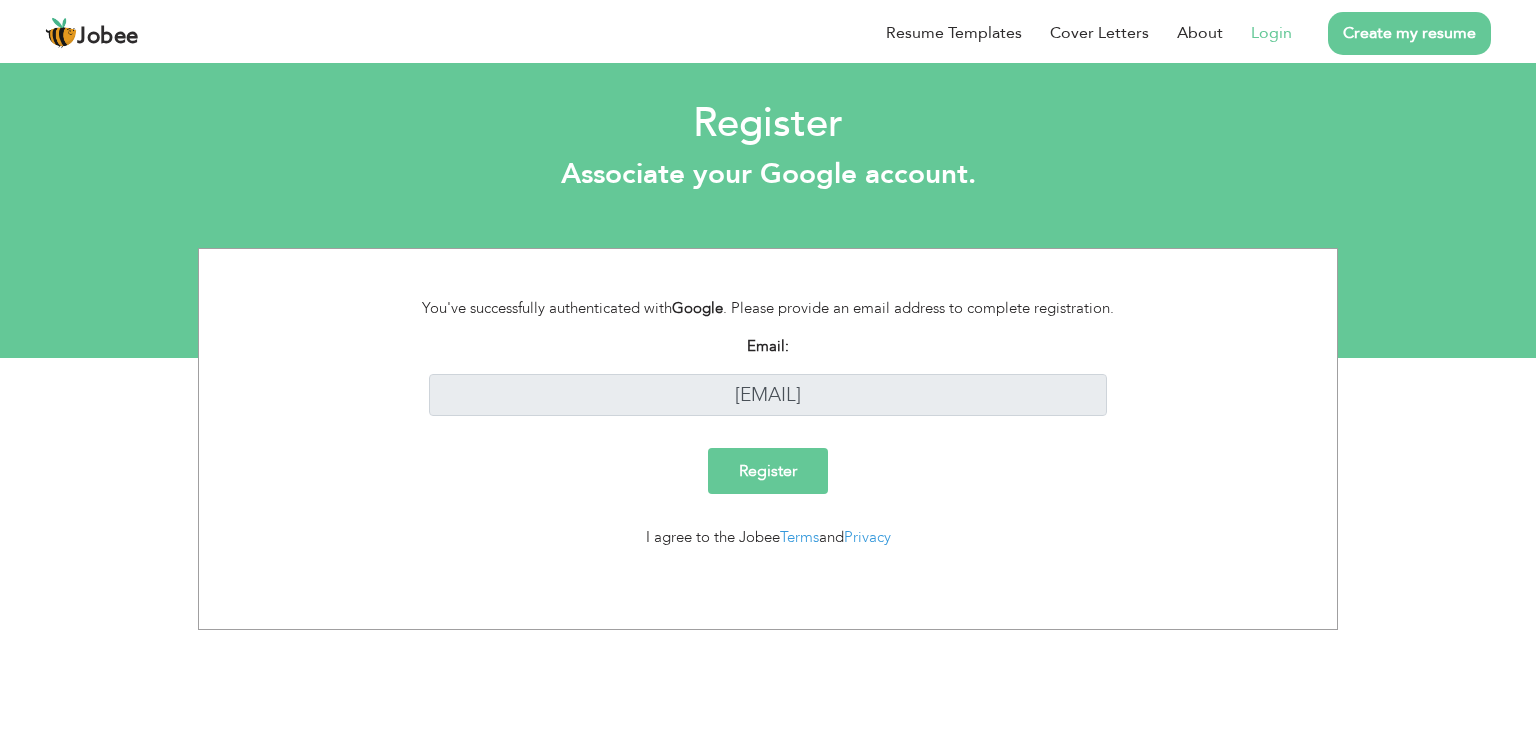 scroll, scrollTop: 0, scrollLeft: 0, axis: both 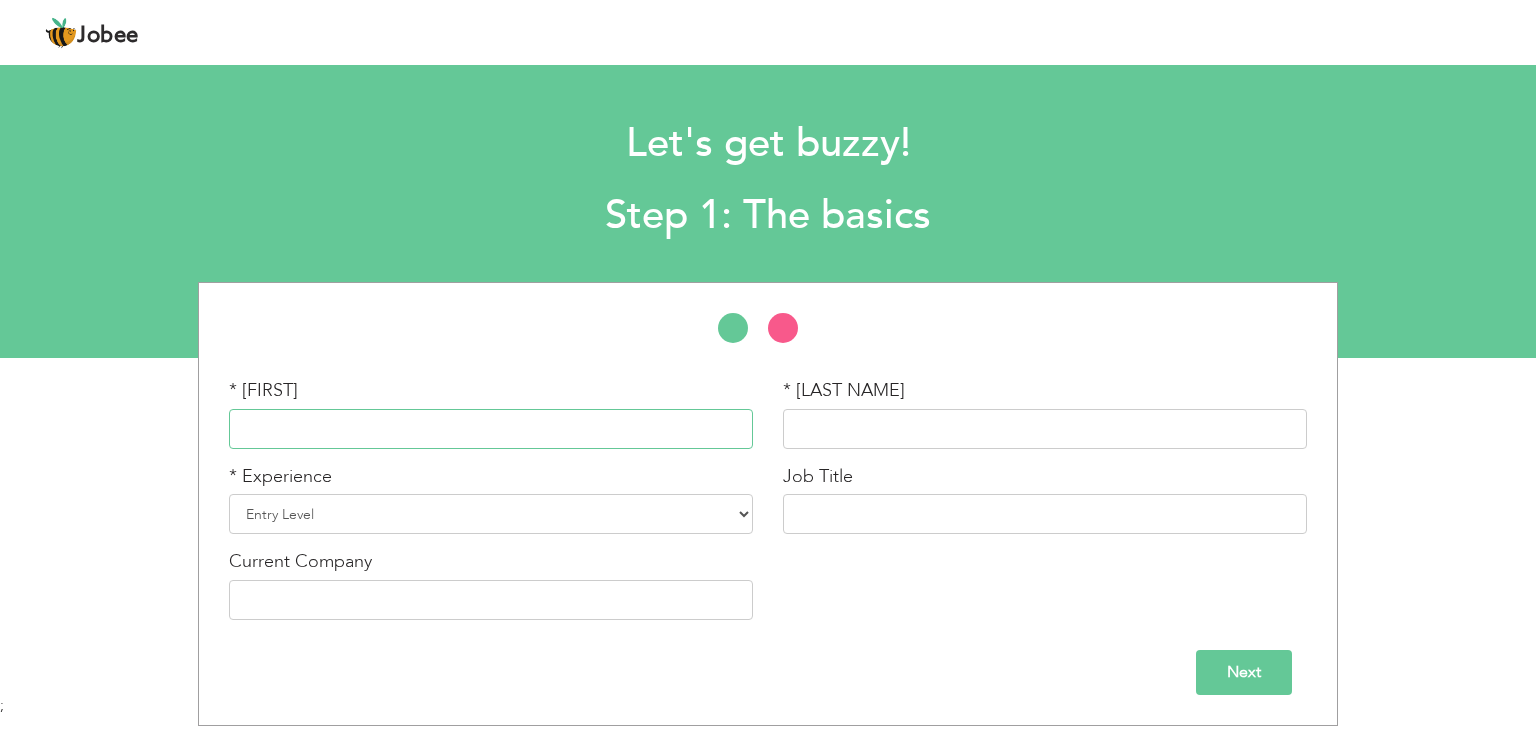 click at bounding box center [491, 429] 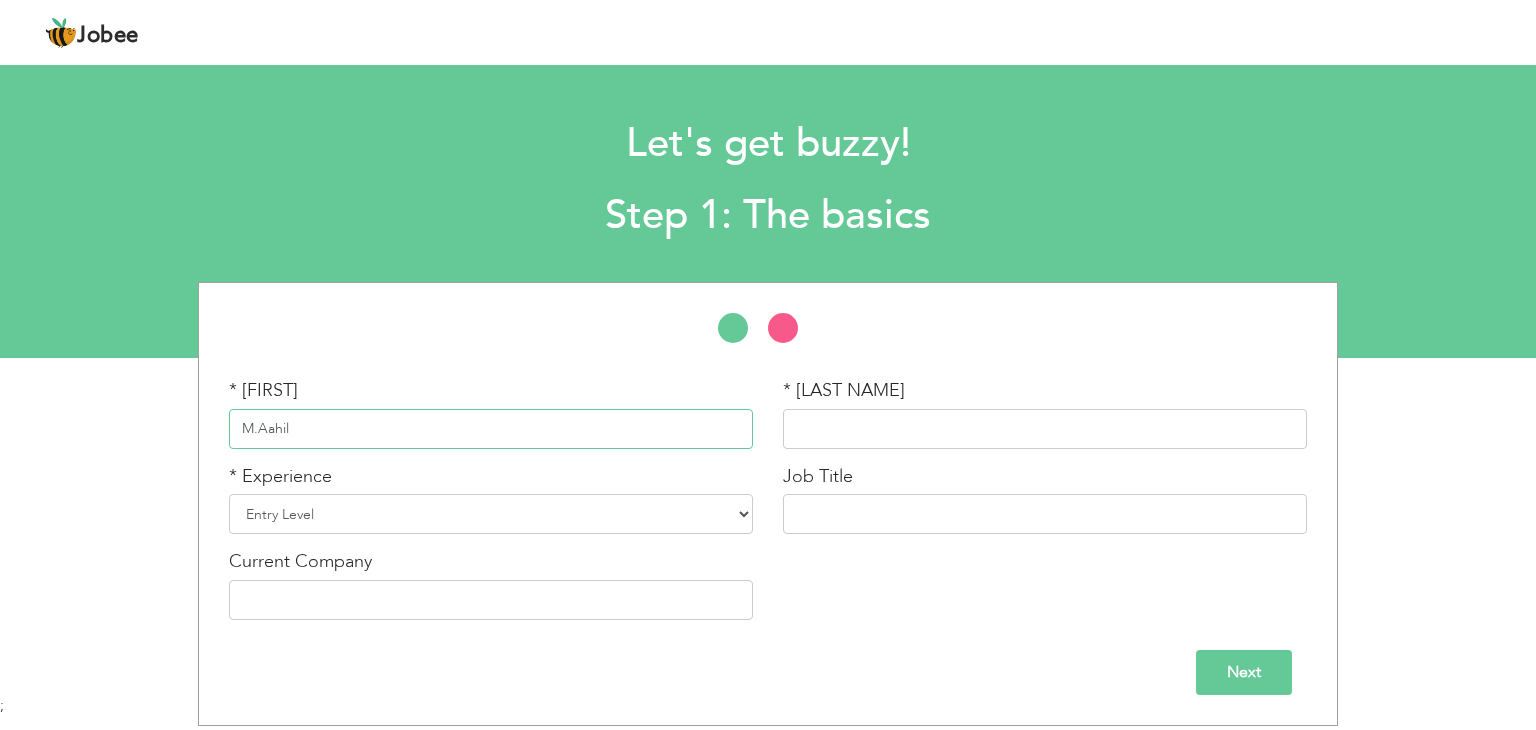 type on "M.Aahil" 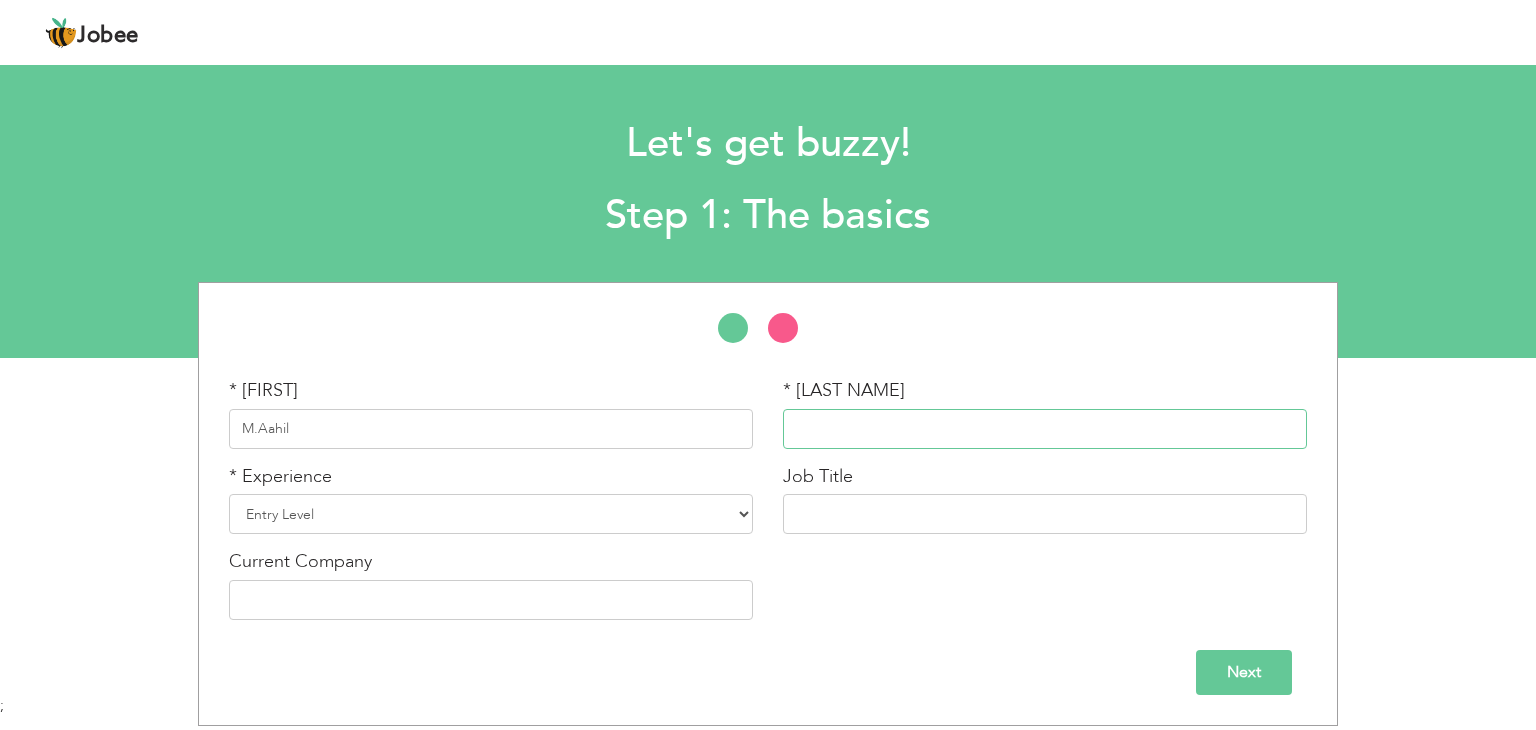 click at bounding box center [1045, 429] 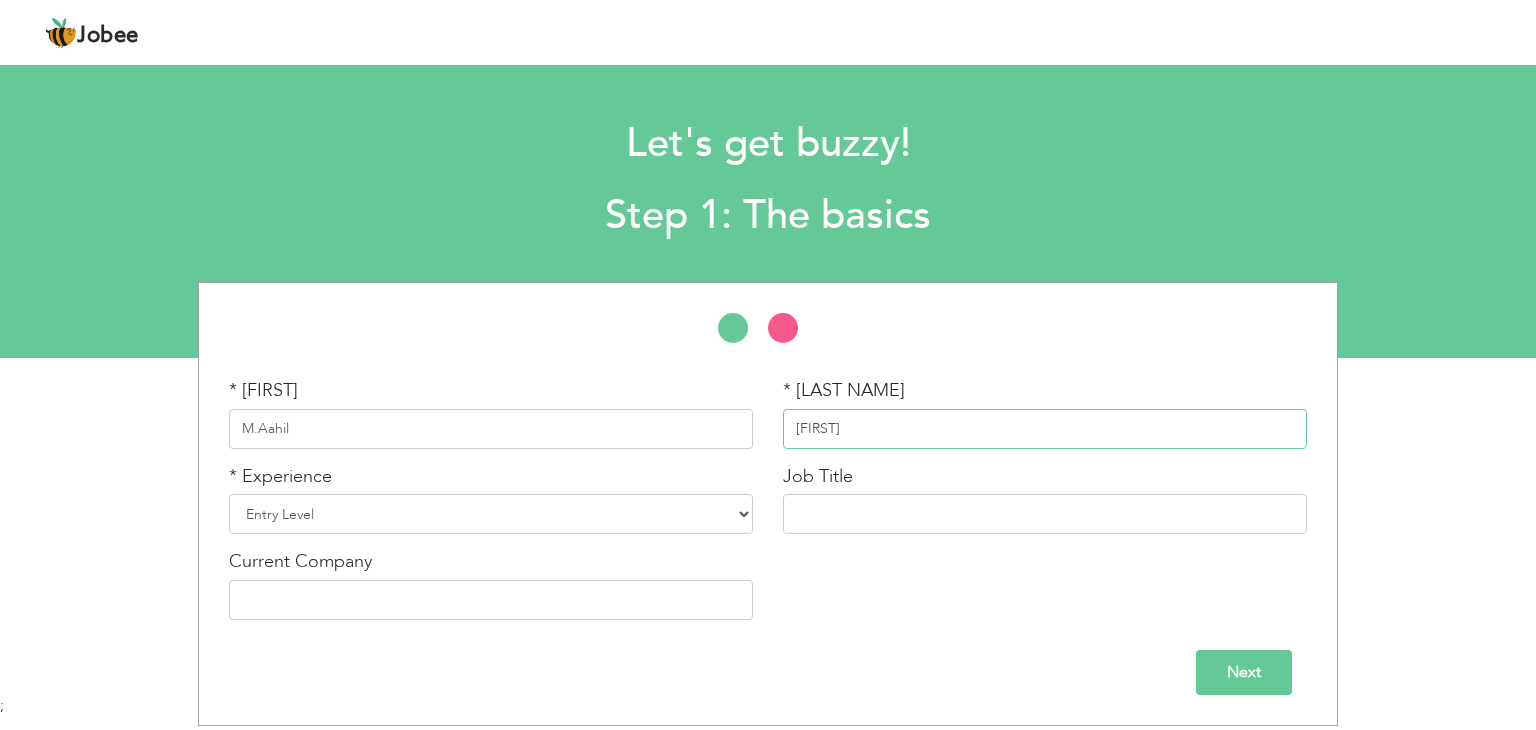 type on "[FIRST]" 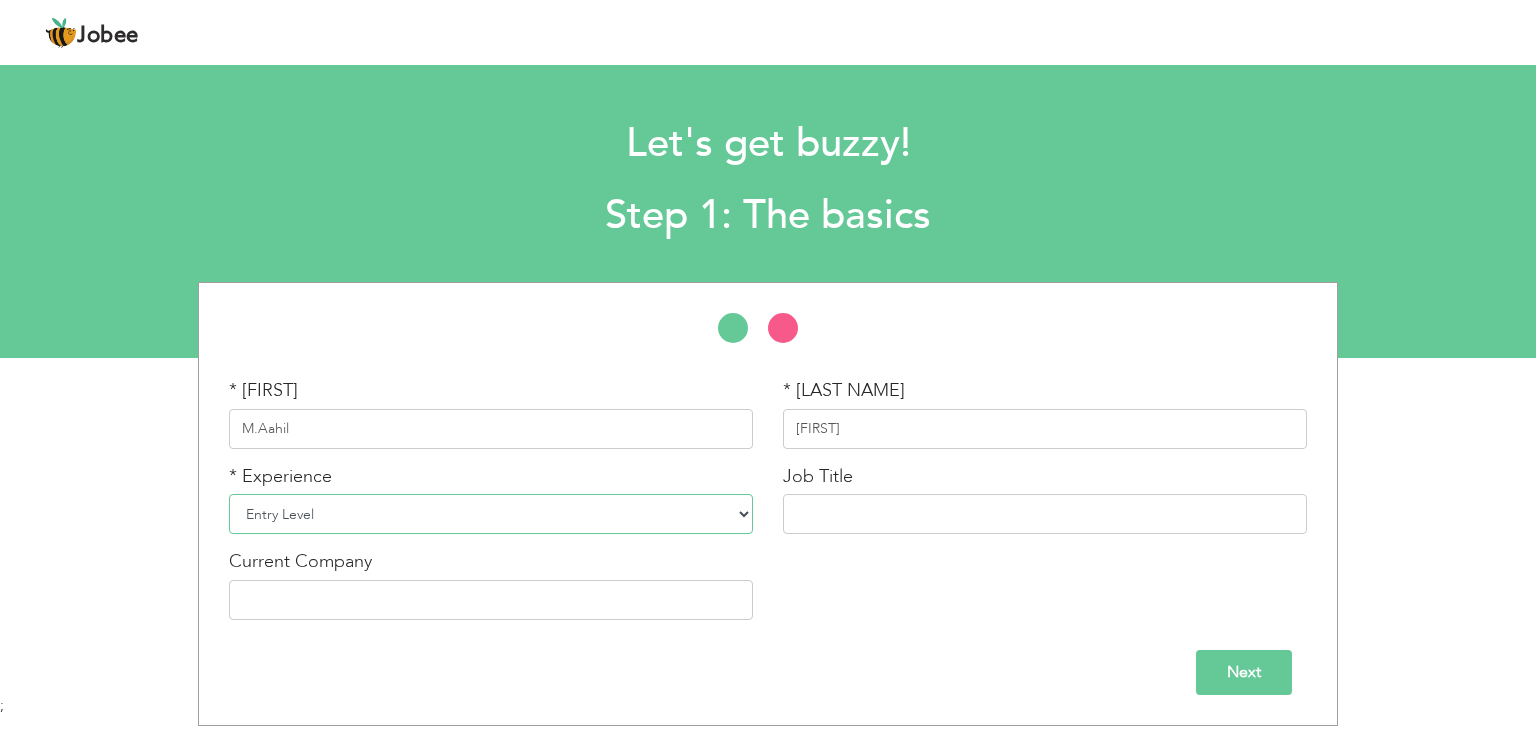 click on "Entry Level
Less than 1 Year
1 Year
2 Years
3 Years
4 Years
5 Years
6 Years
7 Years
8 Years
9 Years
10 Years
11 Years
12 Years
13 Years
14 Years
15 Years
16 Years
17 Years
18 Years
19 Years
20 Years
21 Years
22 Years
23 Years
24 Years
25 Years
26 Years
27 Years
28 Years
29 Years
30 Years
31 Years
32 Years
33 Years
34 Years
35 Years
More than 35 Years" at bounding box center [491, 514] 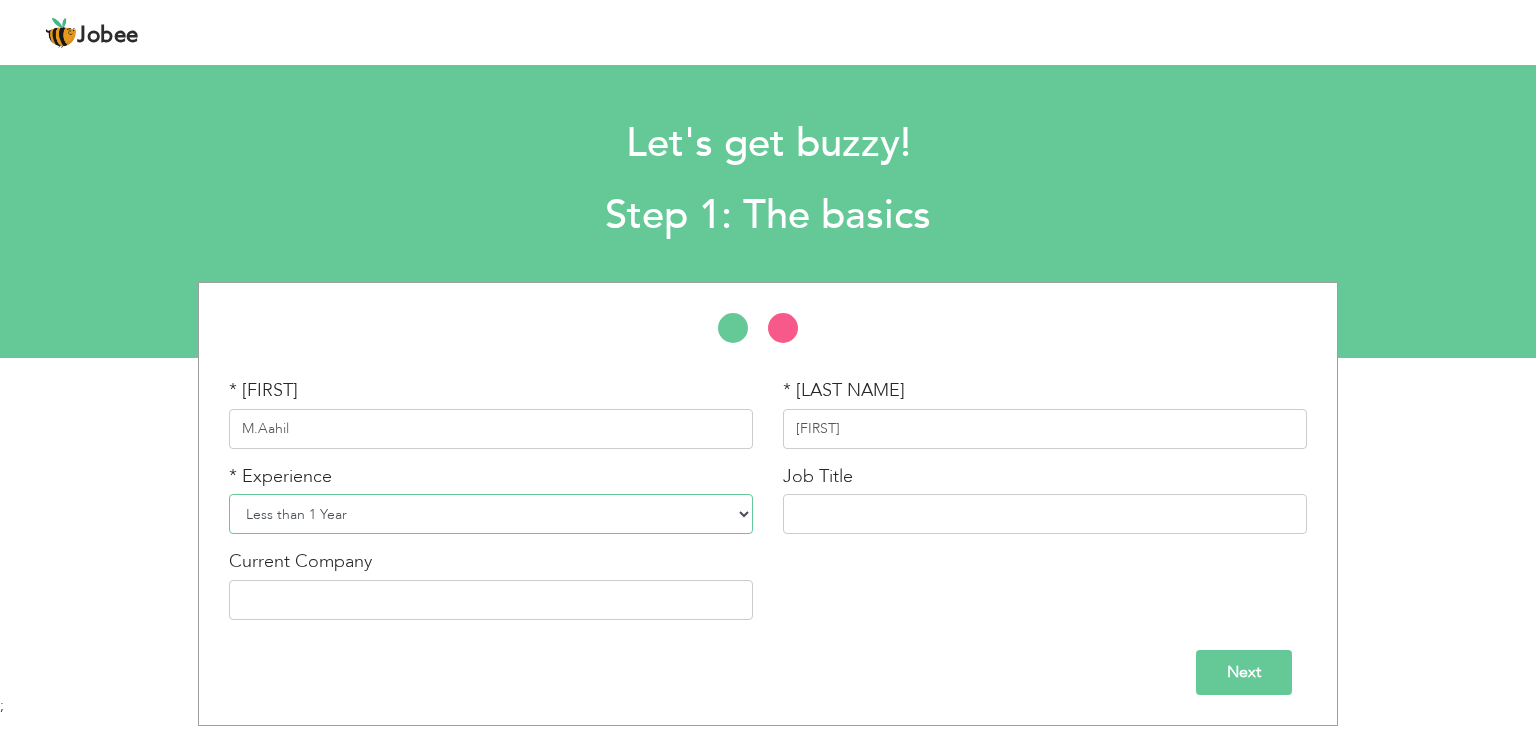 click on "Entry Level
Less than 1 Year
1 Year
2 Years
3 Years
4 Years
5 Years
6 Years
7 Years
8 Years
9 Years
10 Years
11 Years
12 Years
13 Years
14 Years
15 Years
16 Years
17 Years
18 Years
19 Years
20 Years
21 Years
22 Years
23 Years
24 Years
25 Years
26 Years
27 Years
28 Years
29 Years
30 Years
31 Years
32 Years
33 Years
34 Years
35 Years
More than 35 Years" at bounding box center [491, 514] 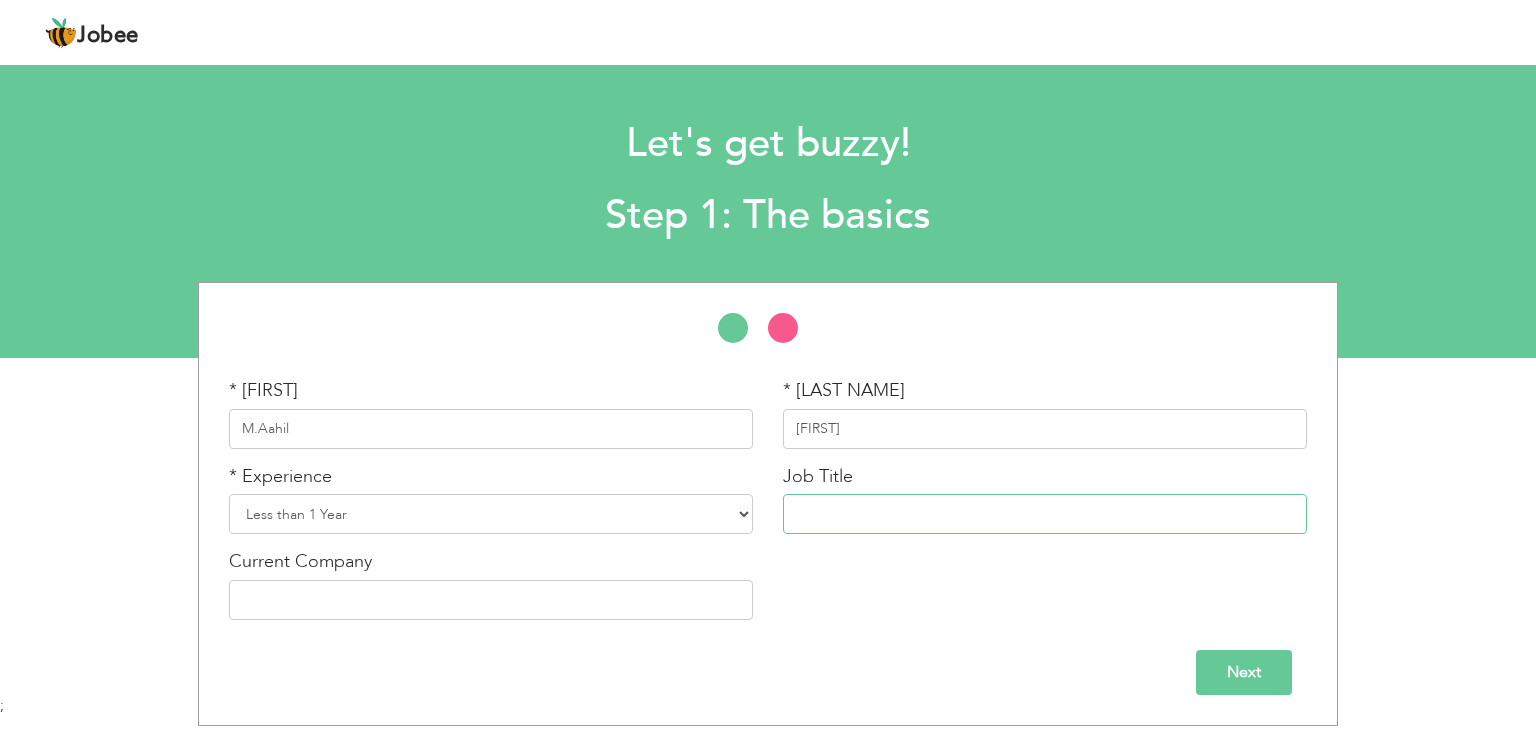 click at bounding box center (1045, 514) 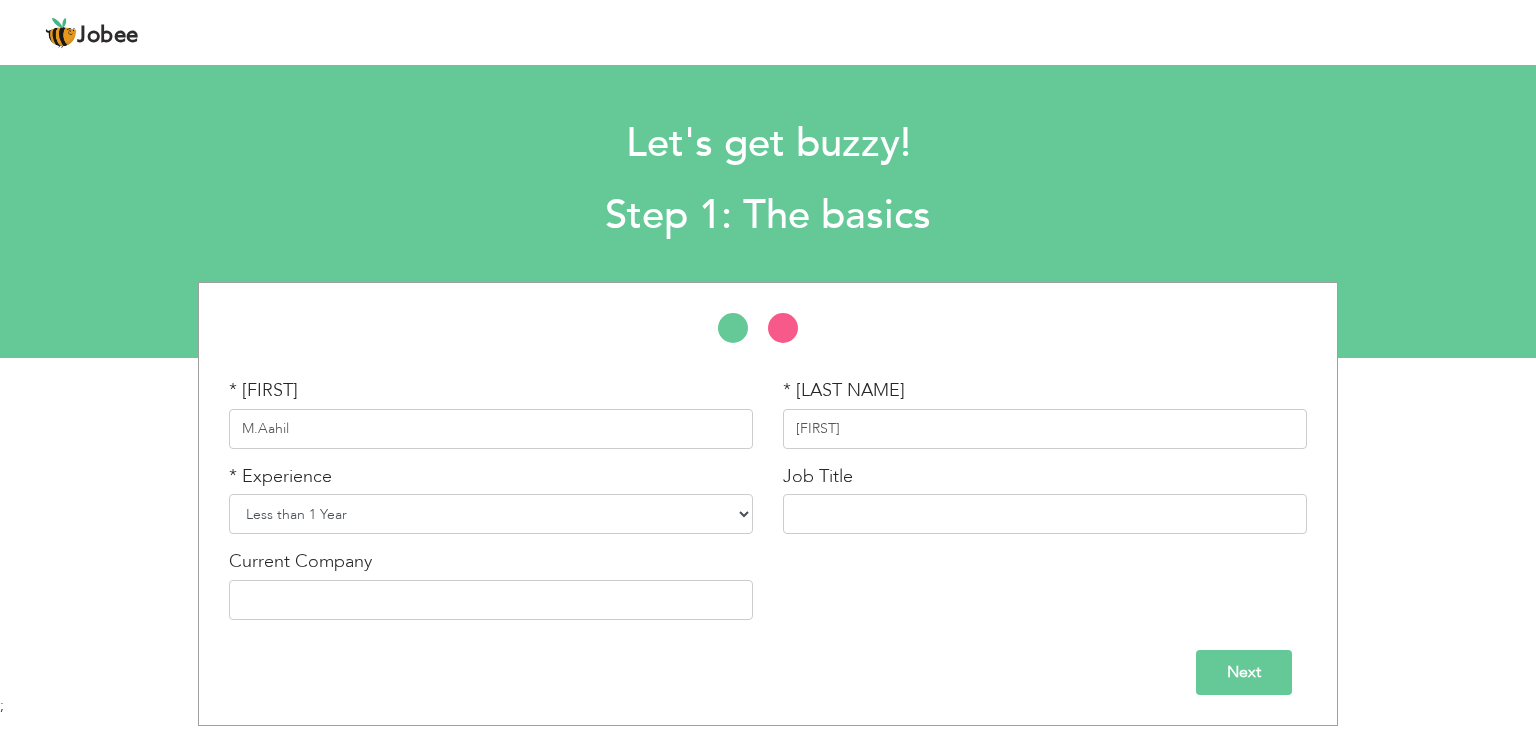 click on "Entry Level
Less than 1 Year
1 Year
2 Years
3 Years
4 Years
5 Years
6 Years
7 Years
8 Years
9 Years
10 Years
11 Years
12 Years
13 Years
14 Years
15 Years
16 Years
17 Years
18 Years
19 Years
20 Years
21 Years
22 Years
23 Years
24 Years
25 Years
26 Years
27 Years
28 Years
29 Years
30 Years
31 Years
32 Years
33 Years
34 Years
35 Years
More than 35 Years" at bounding box center [491, 514] 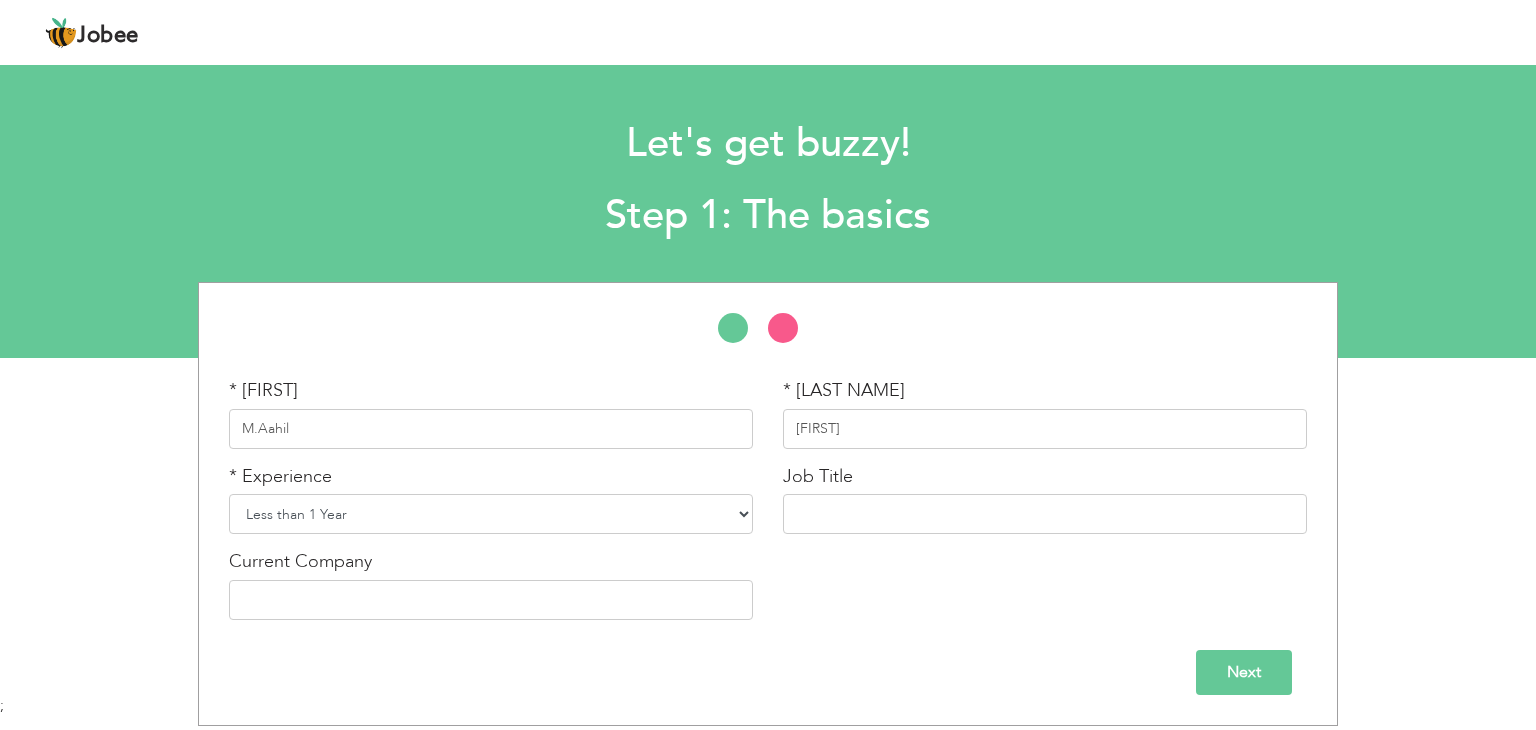 select on "1" 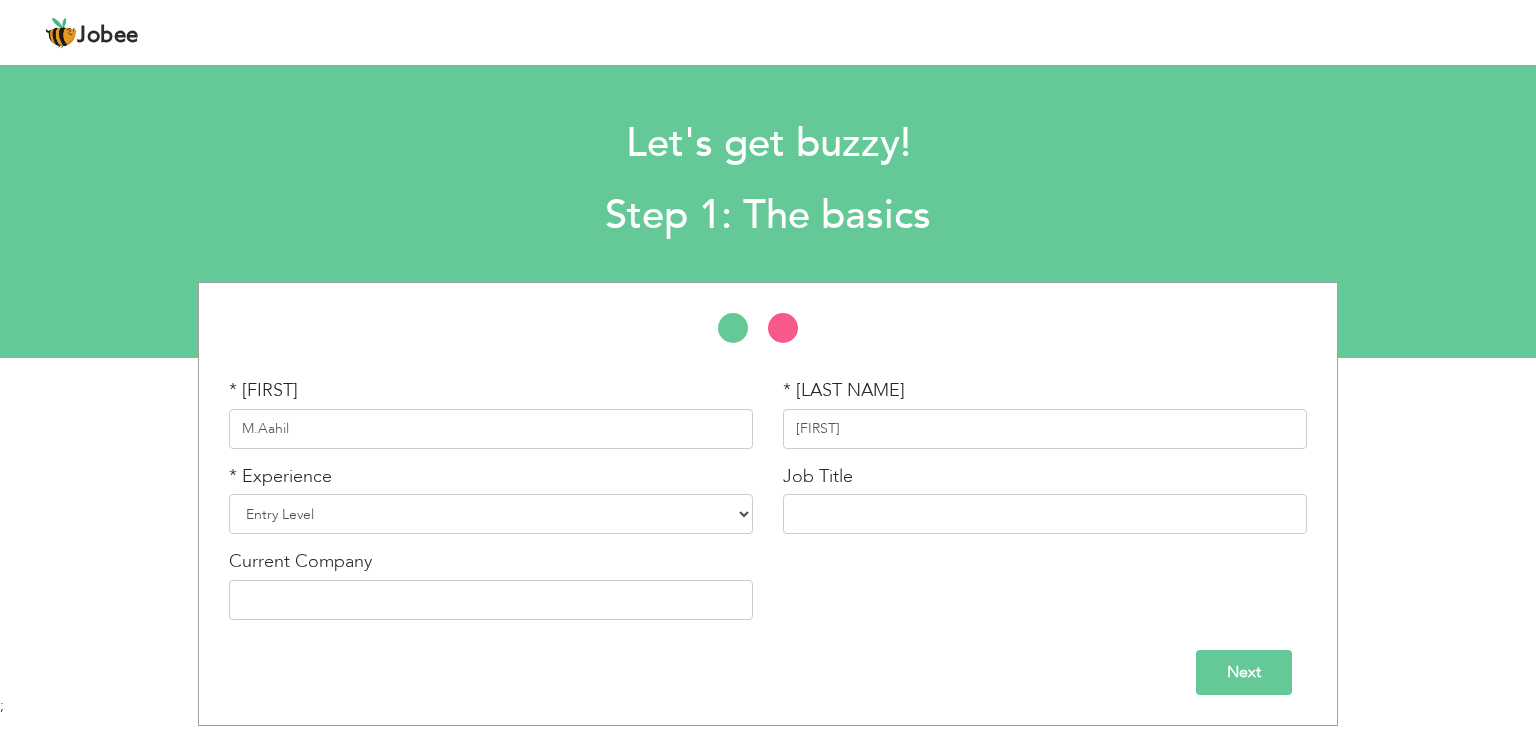 click on "Entry Level
Less than 1 Year
1 Year
2 Years
3 Years
4 Years
5 Years
6 Years
7 Years
8 Years
9 Years
10 Years
11 Years
12 Years
13 Years
14 Years
15 Years
16 Years
17 Years
18 Years
19 Years
20 Years
21 Years
22 Years
23 Years
24 Years
25 Years
26 Years
27 Years
28 Years
29 Years
30 Years
31 Years
32 Years
33 Years
34 Years
35 Years
More than 35 Years" at bounding box center (491, 514) 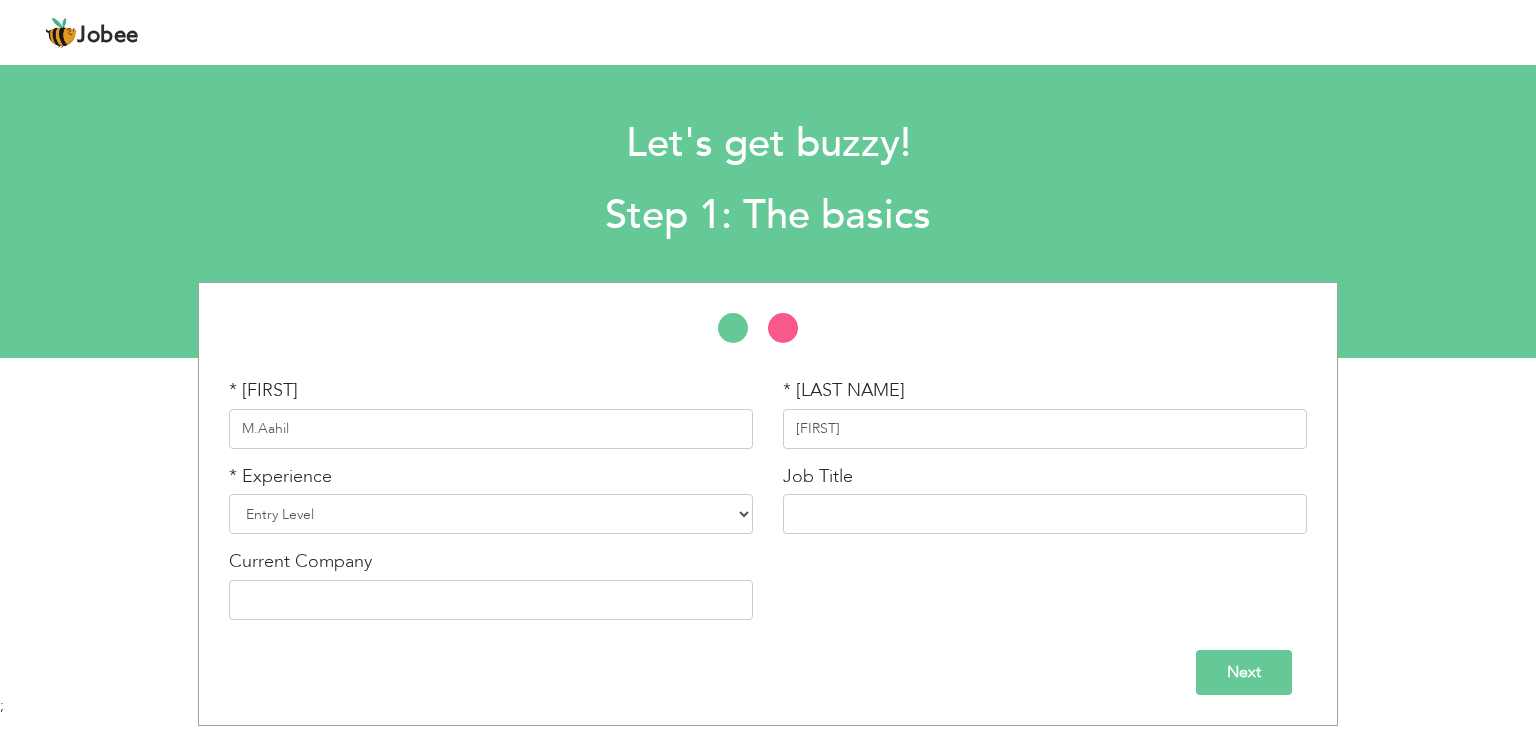 click on "Job Title" at bounding box center (1045, 507) 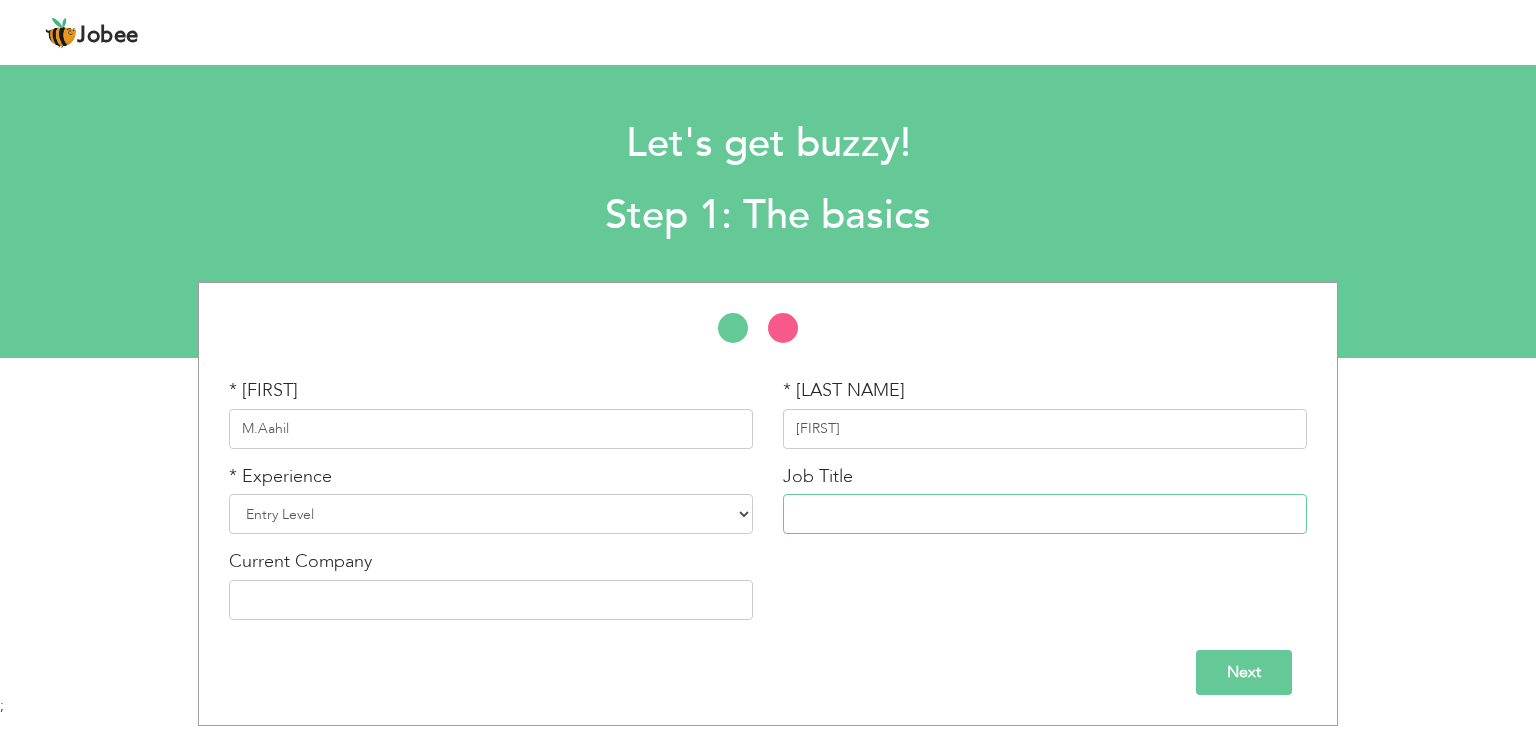 click at bounding box center (1045, 514) 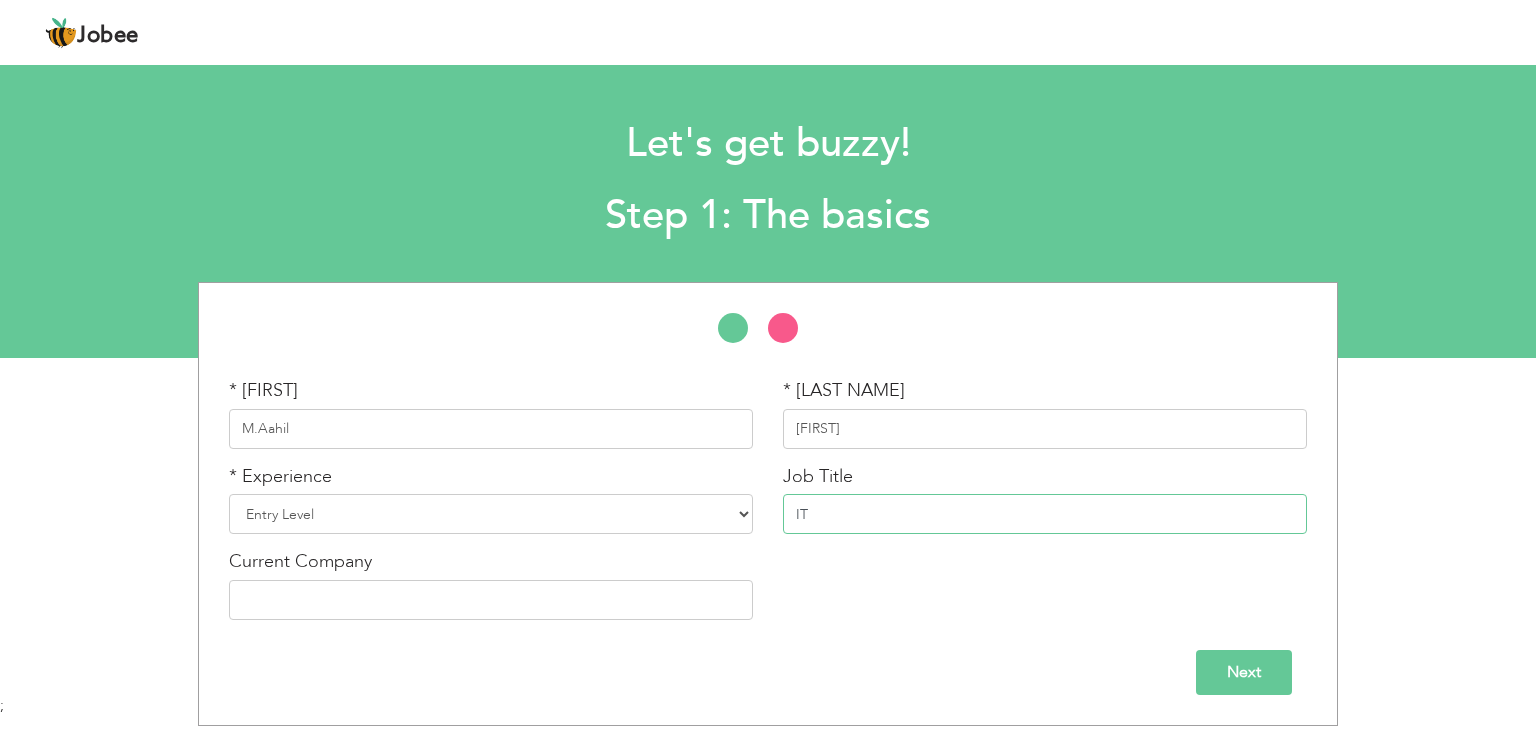 type on "IT" 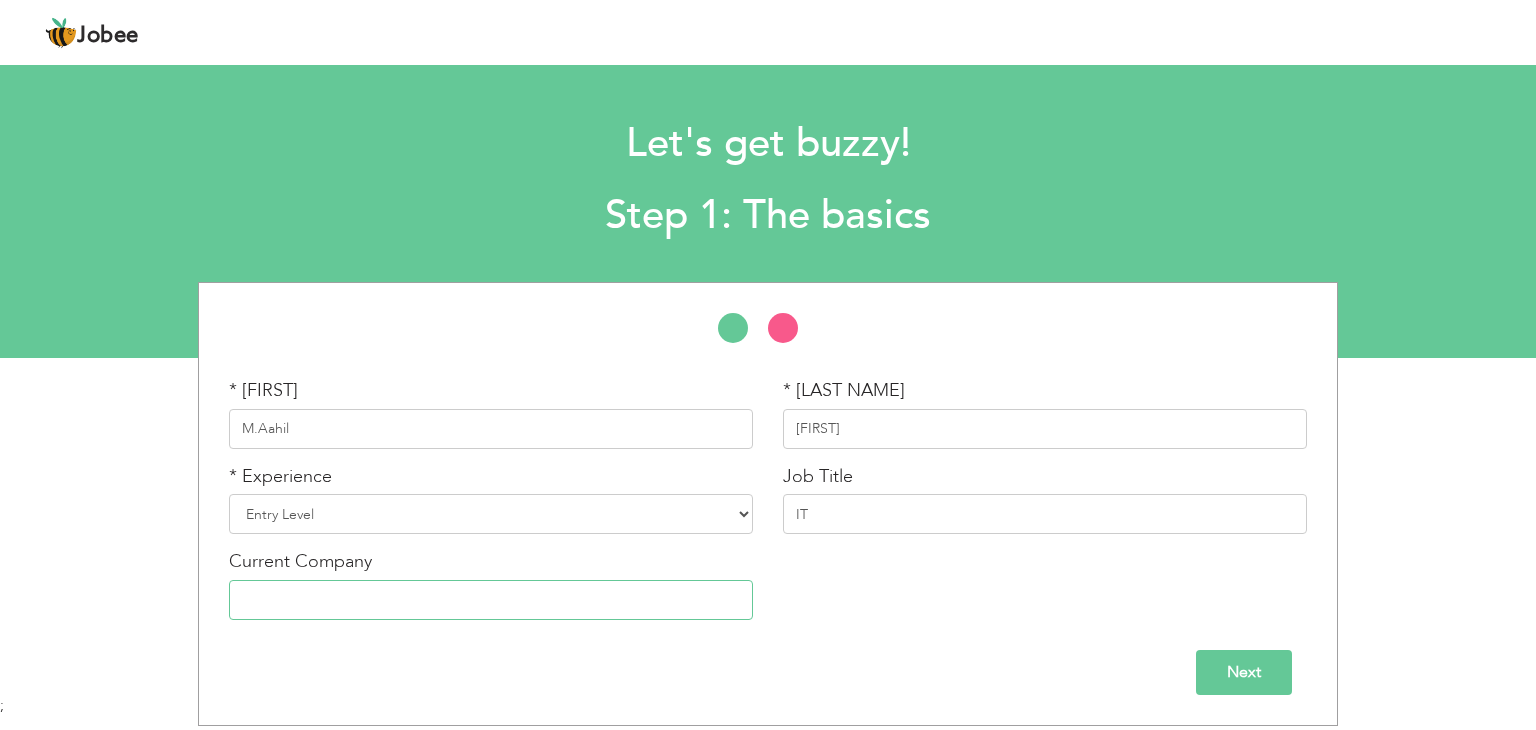 click at bounding box center (491, 600) 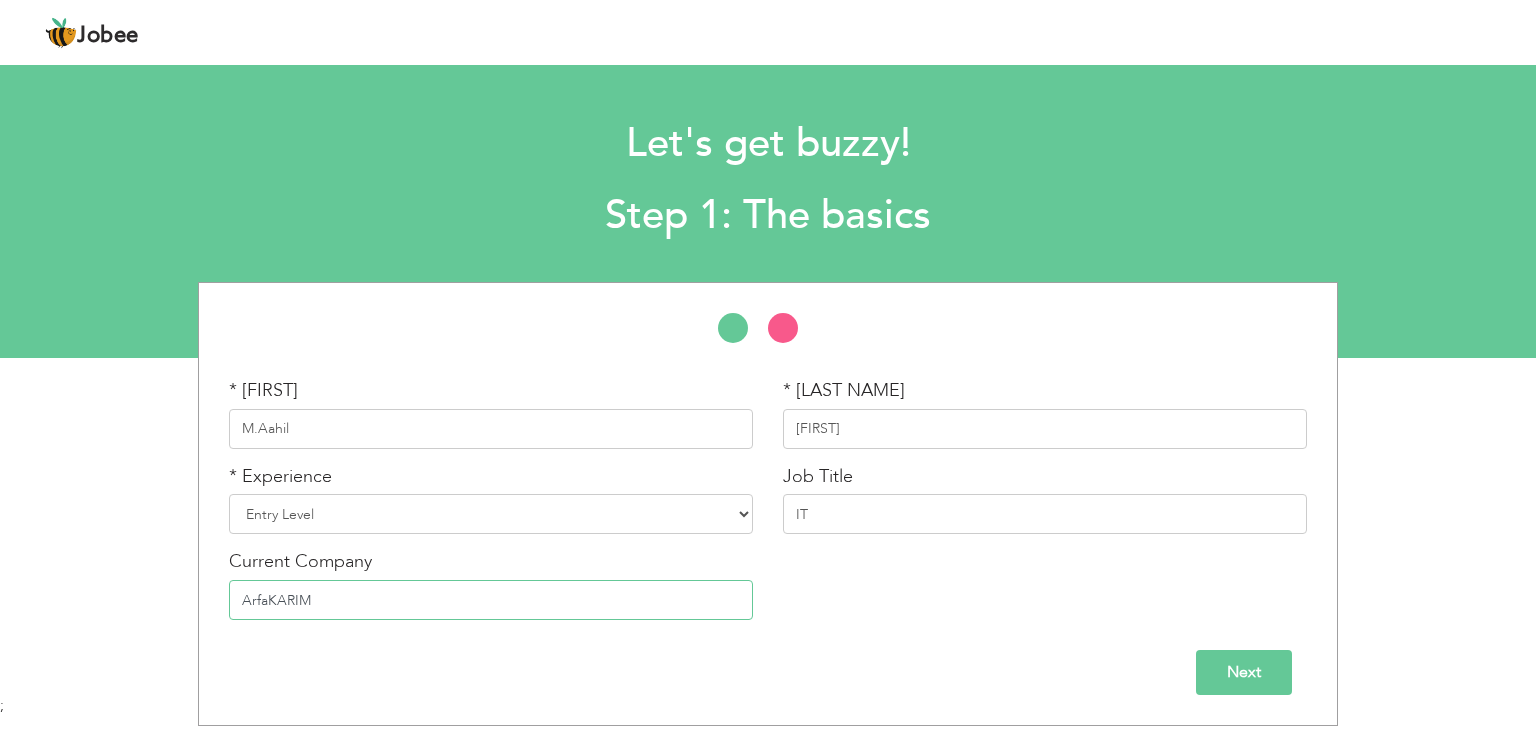 type on "ArfaKARIM" 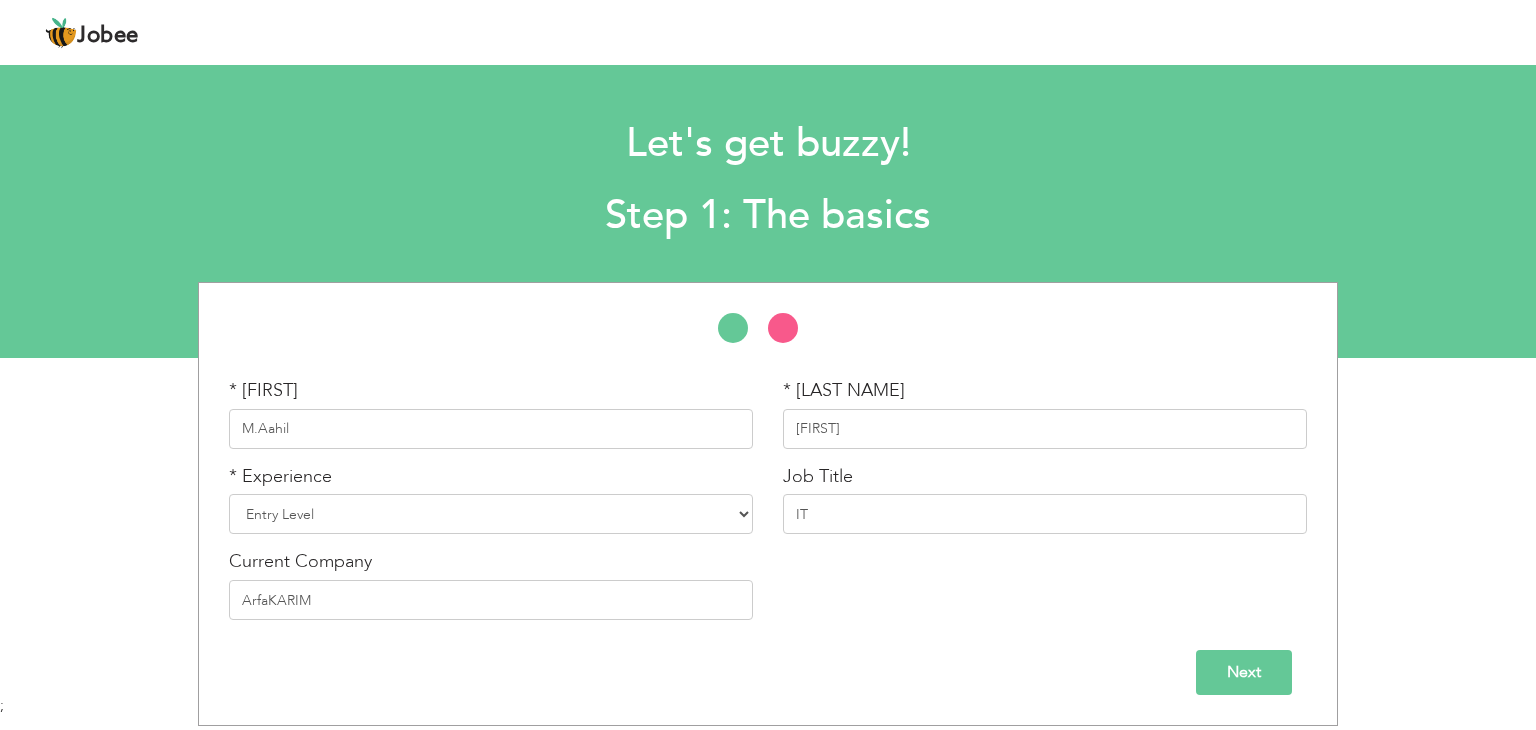 click on "Next" at bounding box center (1244, 672) 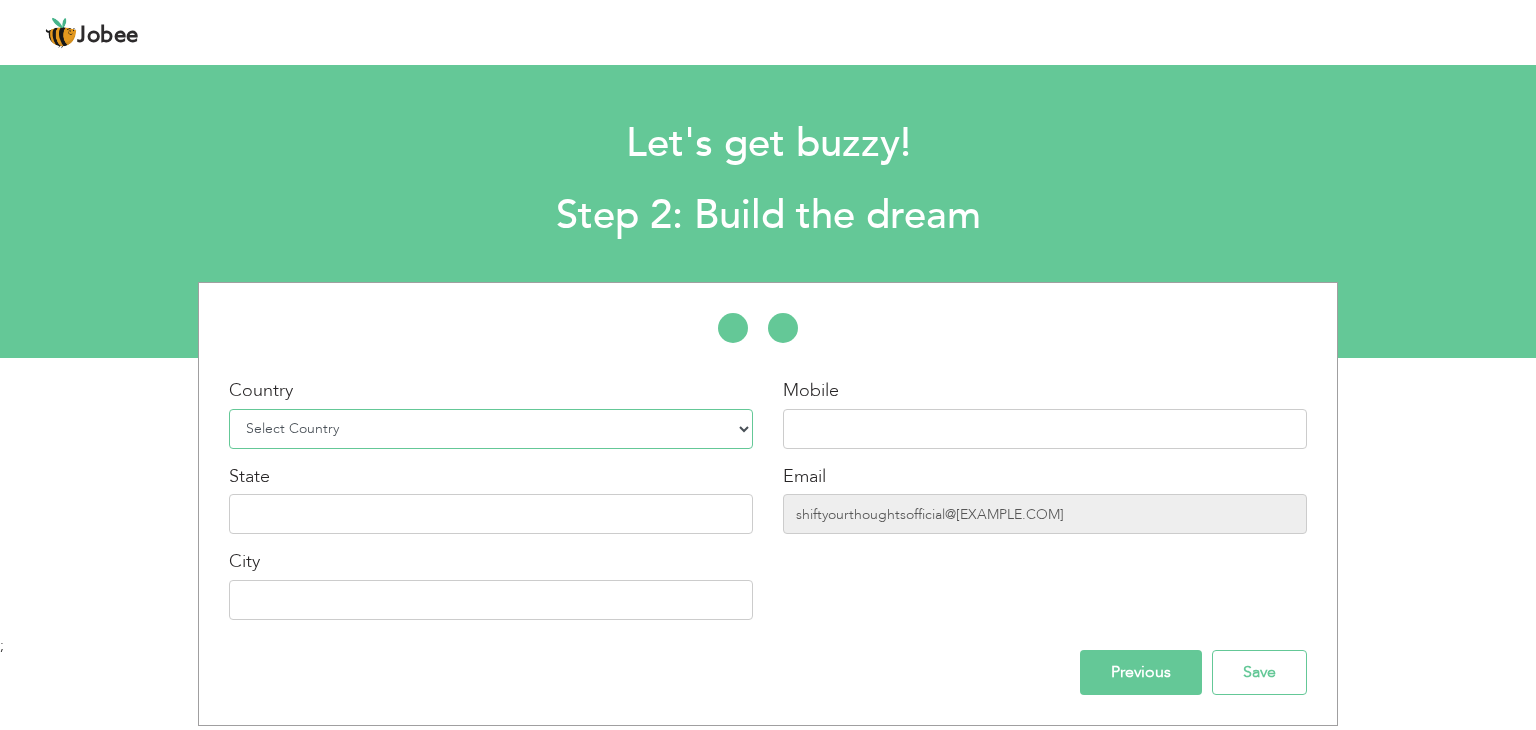 drag, startPoint x: 472, startPoint y: 429, endPoint x: 472, endPoint y: 441, distance: 12 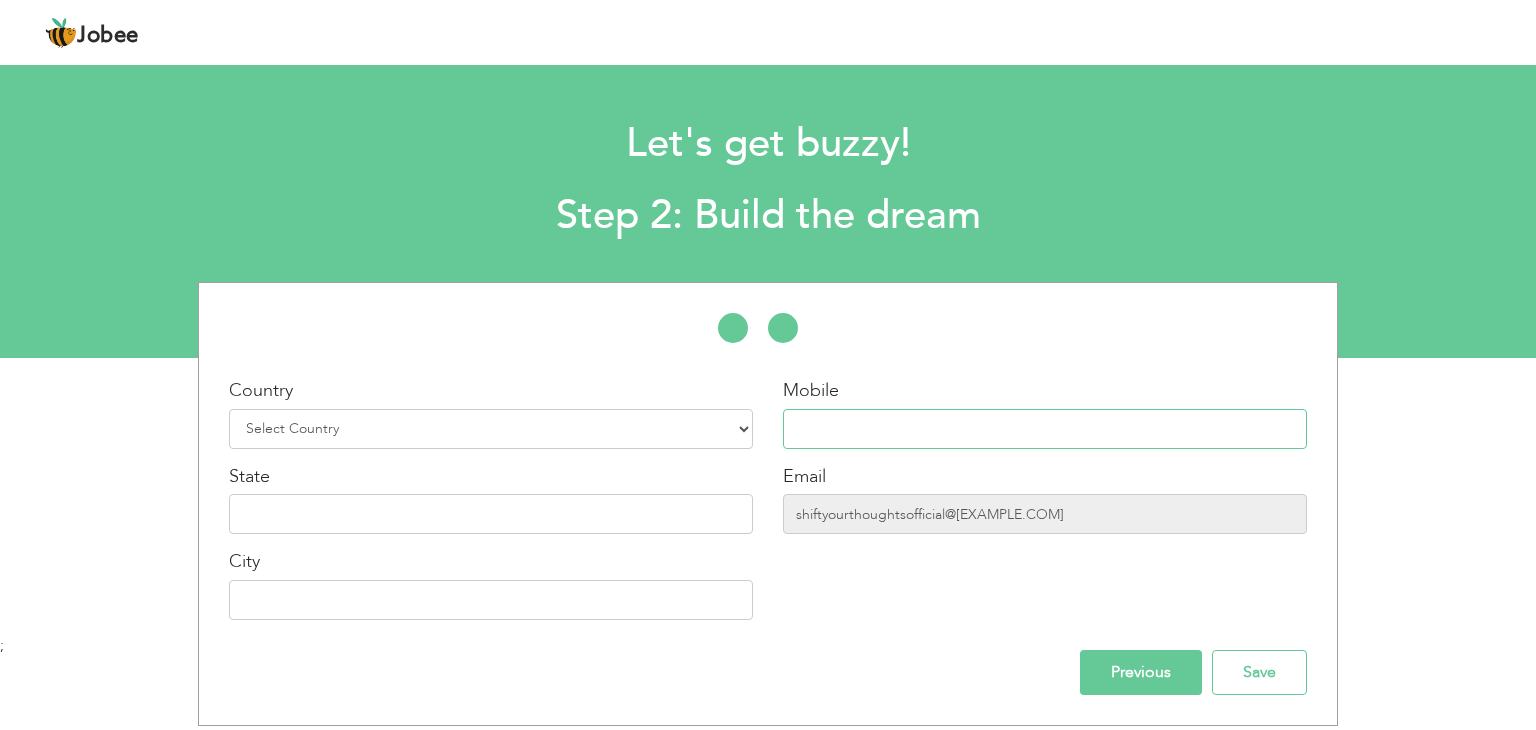 click at bounding box center (1045, 429) 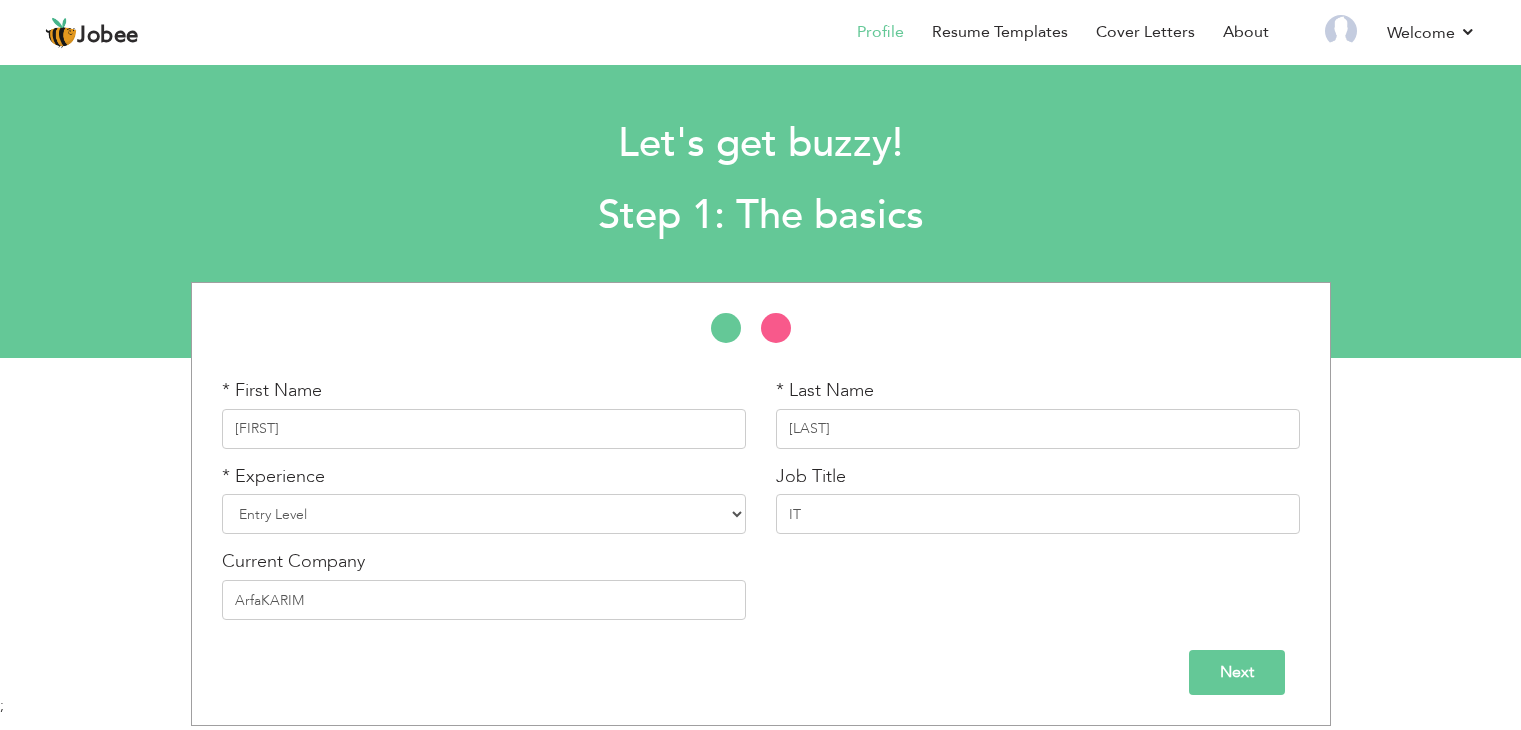 scroll, scrollTop: 0, scrollLeft: 0, axis: both 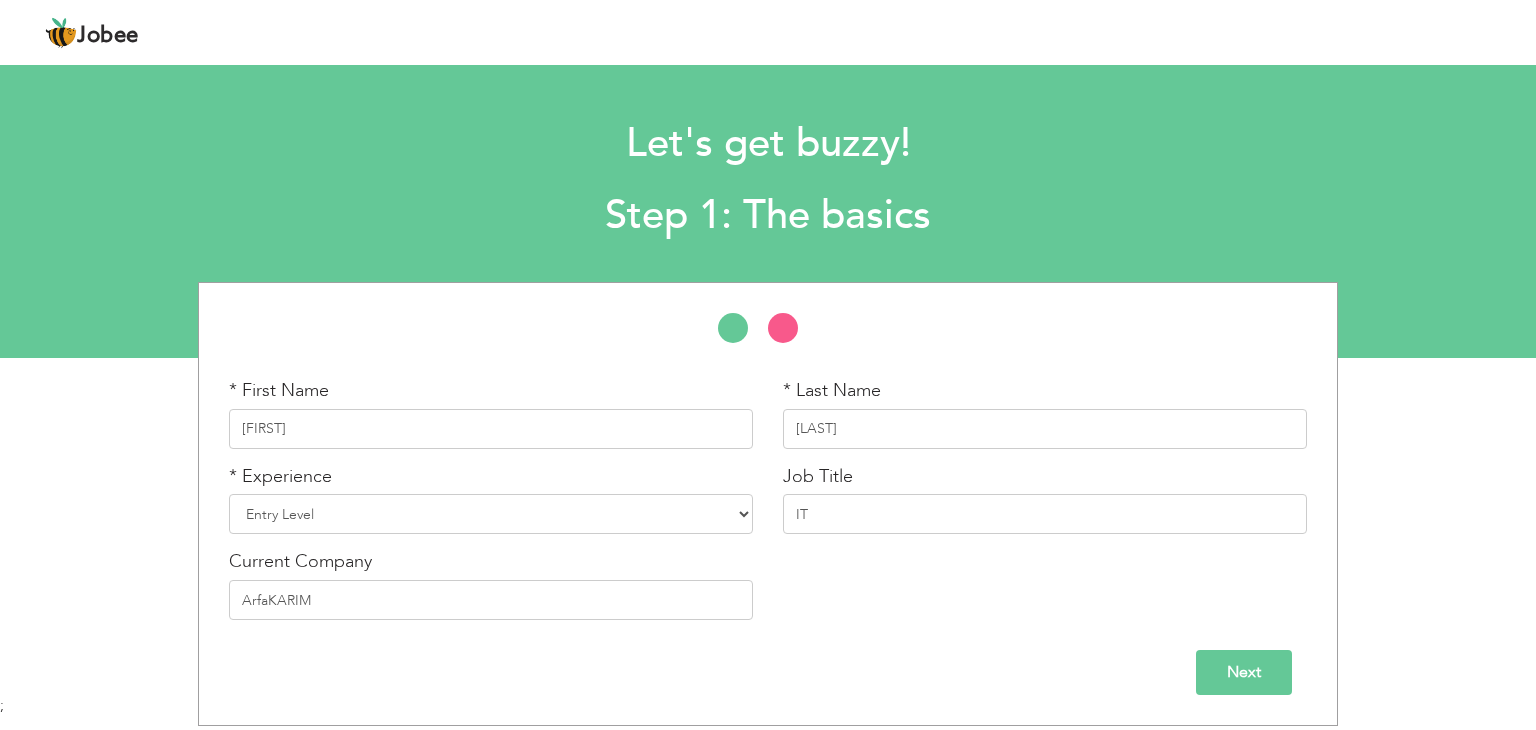 click on "Next" at bounding box center (1244, 672) 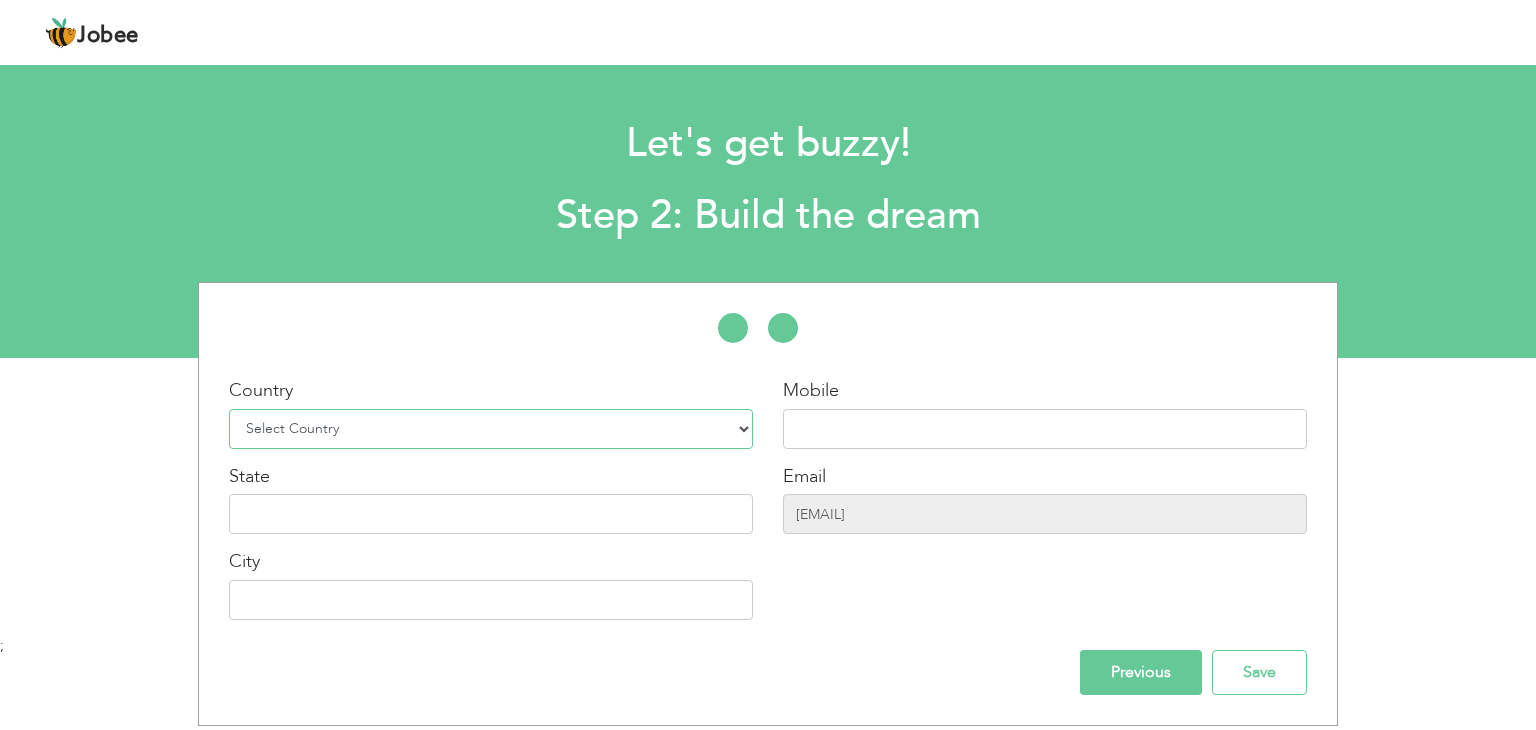 click on "Select Country
Afghanistan
Albania
Algeria
American Samoa
Andorra
Angola
Anguilla
Antarctica
Antigua and Barbuda
Argentina
Armenia
Aruba
Australia
Austria
Azerbaijan
Bahamas
Bahrain
Bangladesh
Barbados
Belarus
Belgium
Belize
Benin
Bermuda
Bhutan
Bolivia
Bosnia-Herzegovina
Botswana
Bouvet Island
Brazil
British Indian Ocean Territory
Brunei Darussalam
Bulgaria
Burkina Faso
Burundi
Cambodia
Cameroon
Canada
Cape Verde
Cayman Islands
Central African Republic
Chad
Chile
China
Christmas Island
Cocos (Keeling) Islands
Colombia
Comoros
Congo
Congo, Dem. Republic
Cook Islands
Costa Rica
Croatia
Cuba
Cyprus
Czech Rep
Denmark
Djibouti
Dominica
Dominican Republic
Ecuador
Egypt
El Salvador
Equatorial Guinea
Eritrea
Estonia
Ethiopia
European Union
Falkland Islands (Malvinas)
Faroe Islands
Fiji
Finland
France
French Guiana
French Southern Territories
Gabon
Gambia
Georgia" at bounding box center (491, 429) 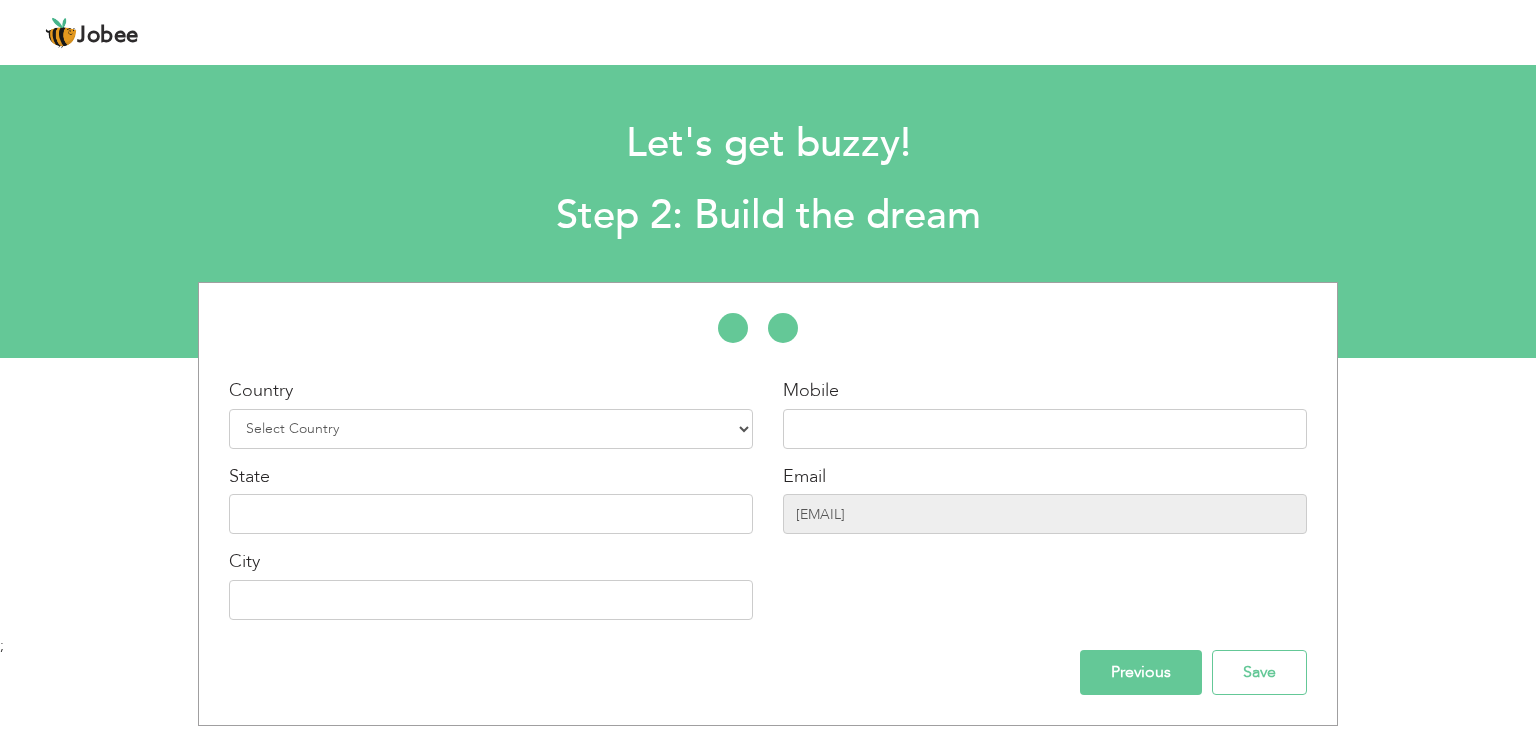 click on "Let's get buzzy!
Step 2: Build the dream
* First Name
M.Aahil
* Last Name
Usman
* Experience" at bounding box center (768, 208) 